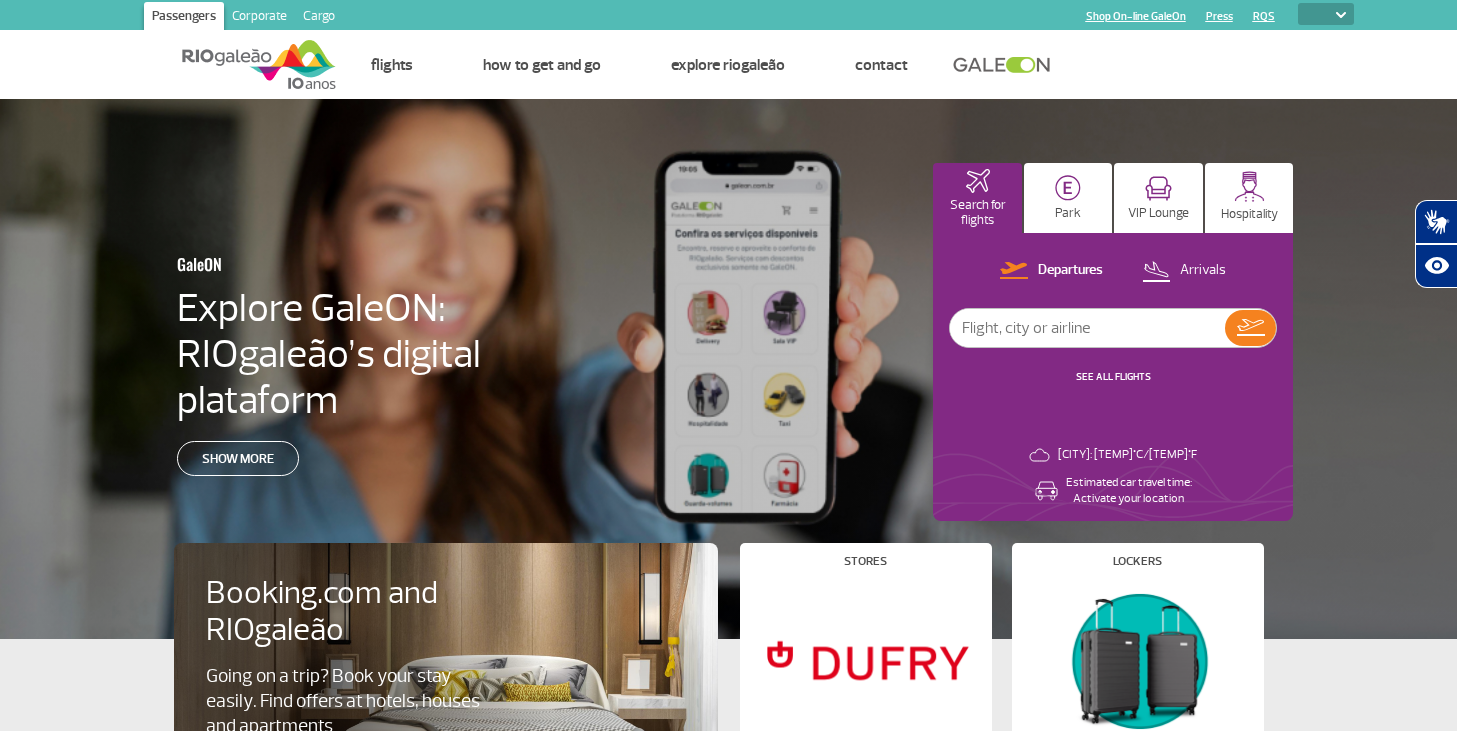 select 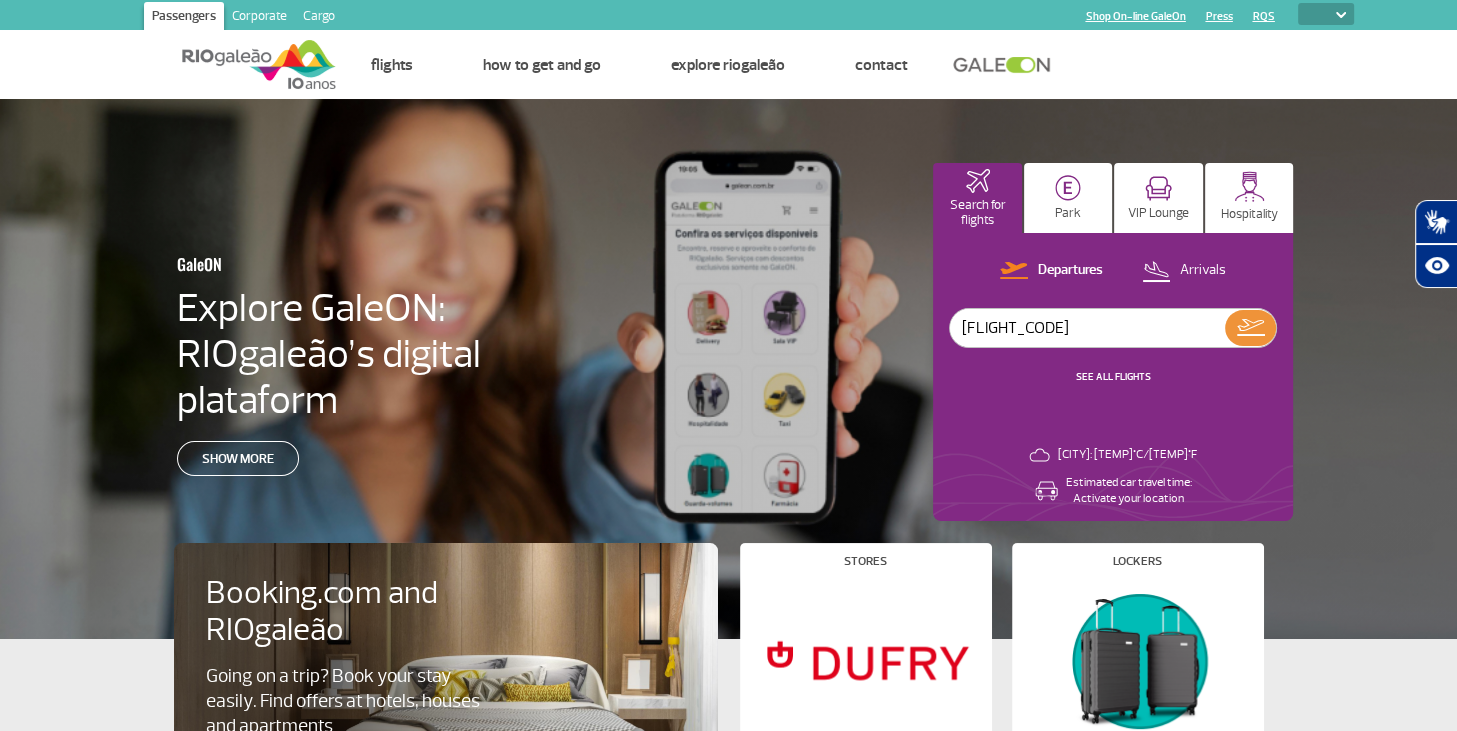 type on "[FLIGHT_CODE]" 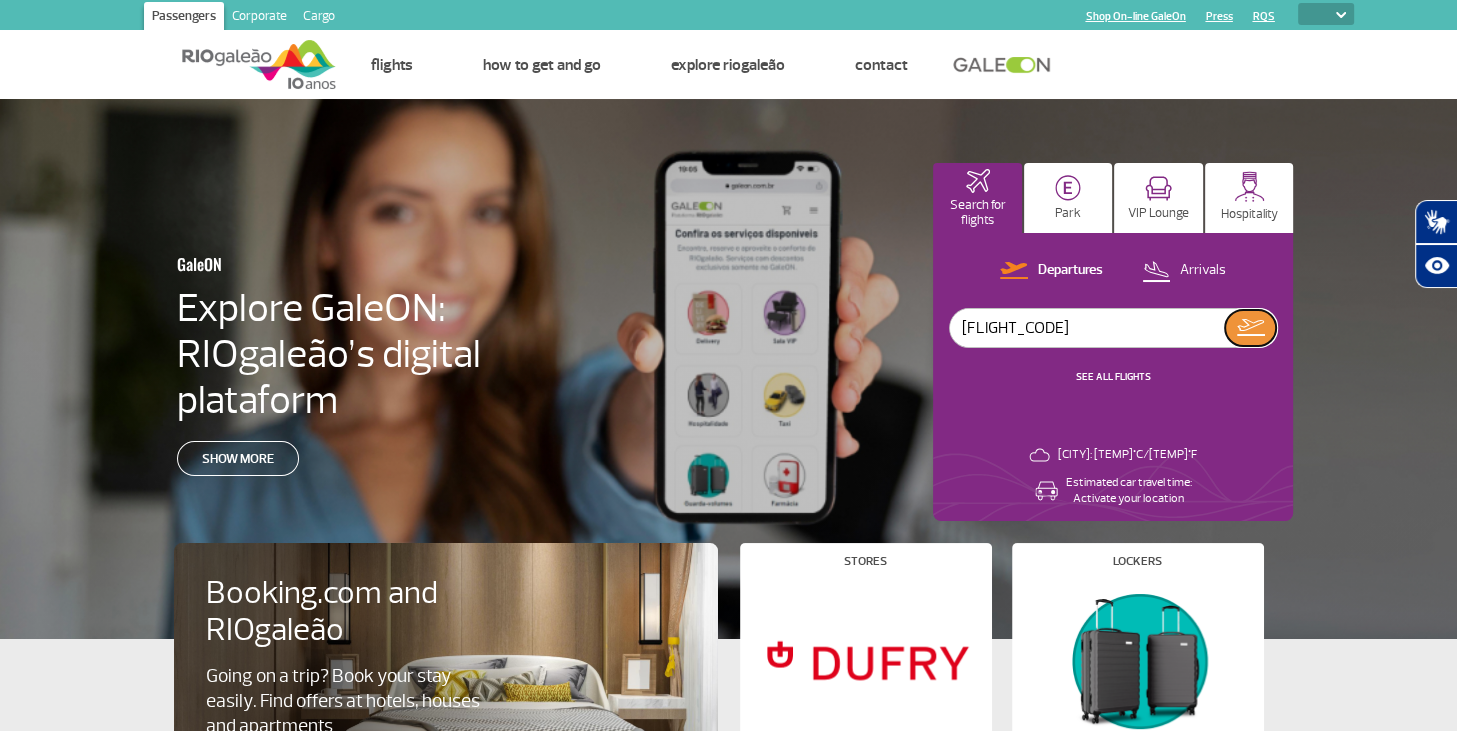 click at bounding box center [1250, 328] 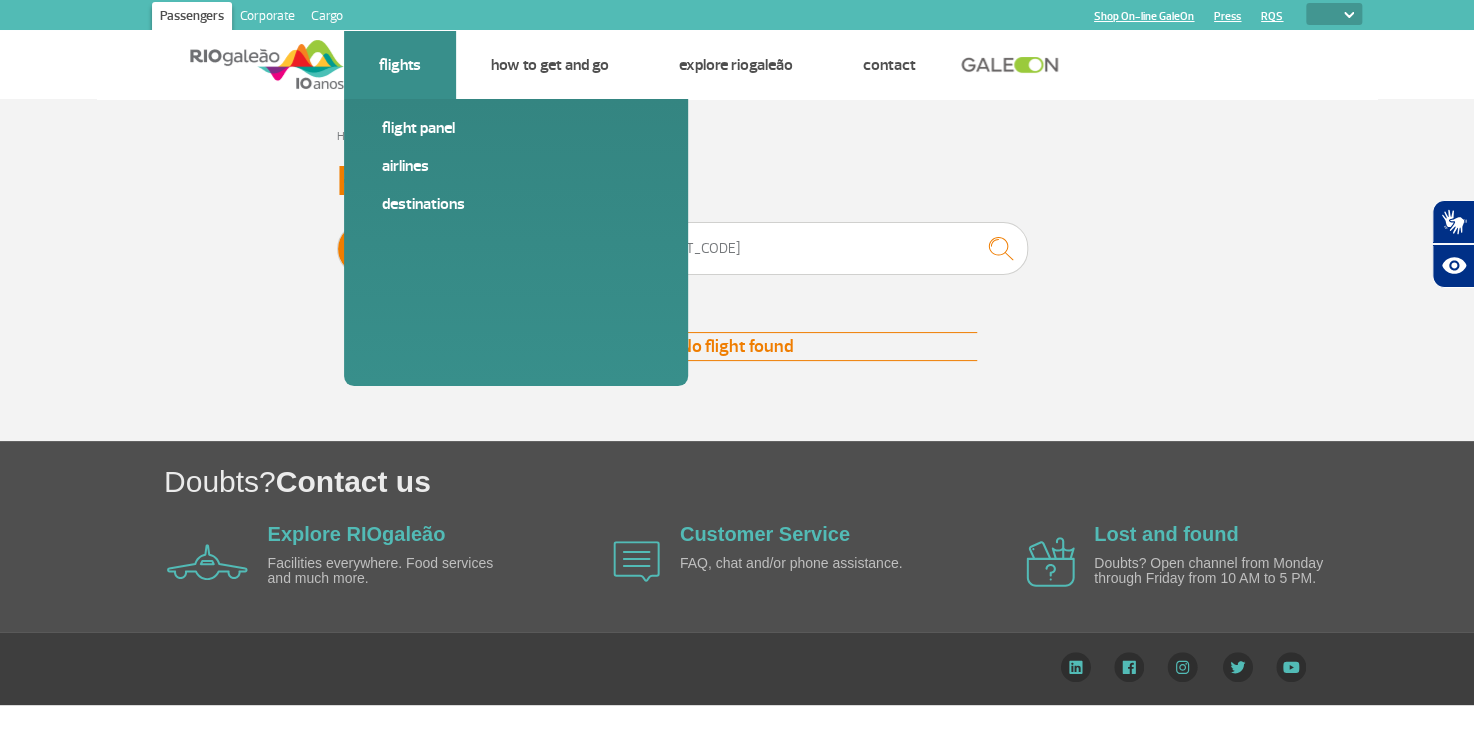 click on "Flights" at bounding box center [400, 65] 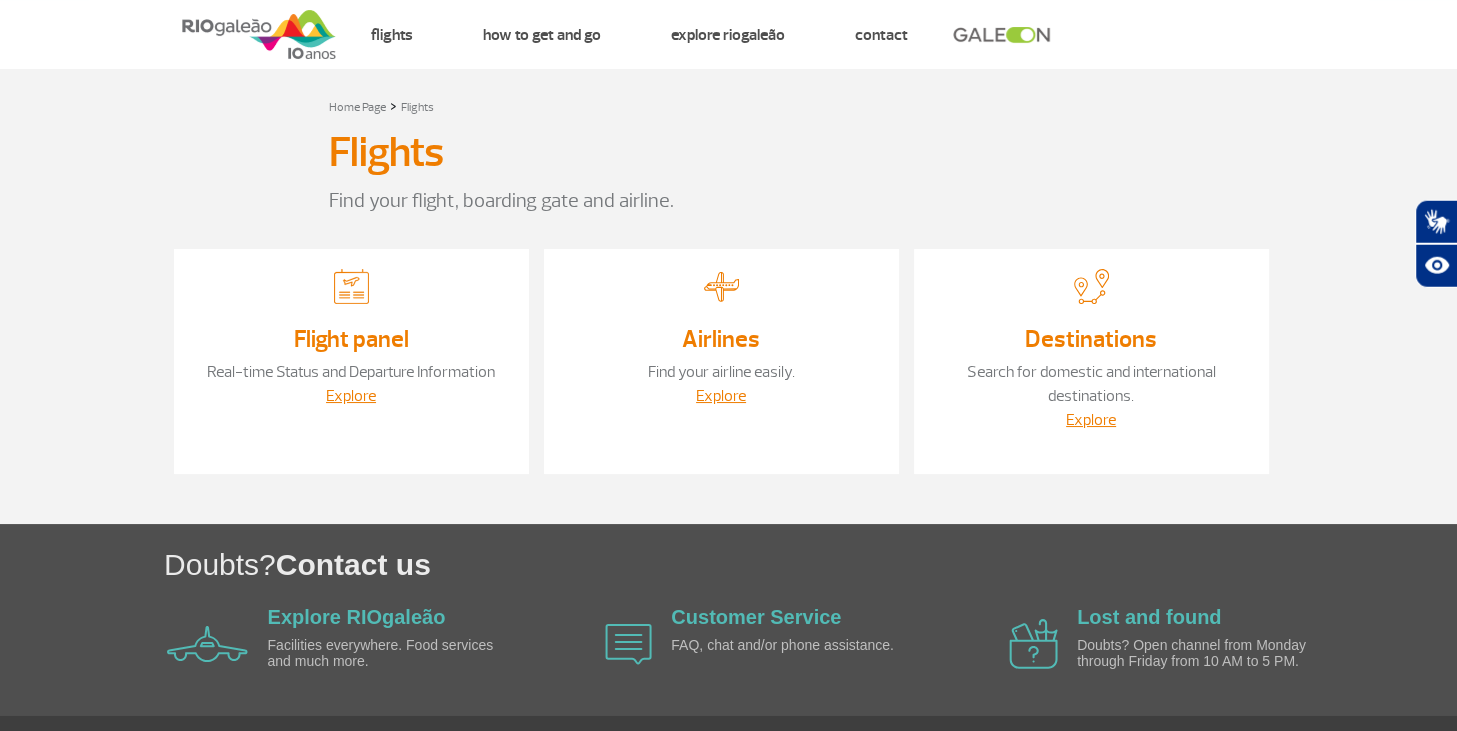 scroll, scrollTop: 0, scrollLeft: 0, axis: both 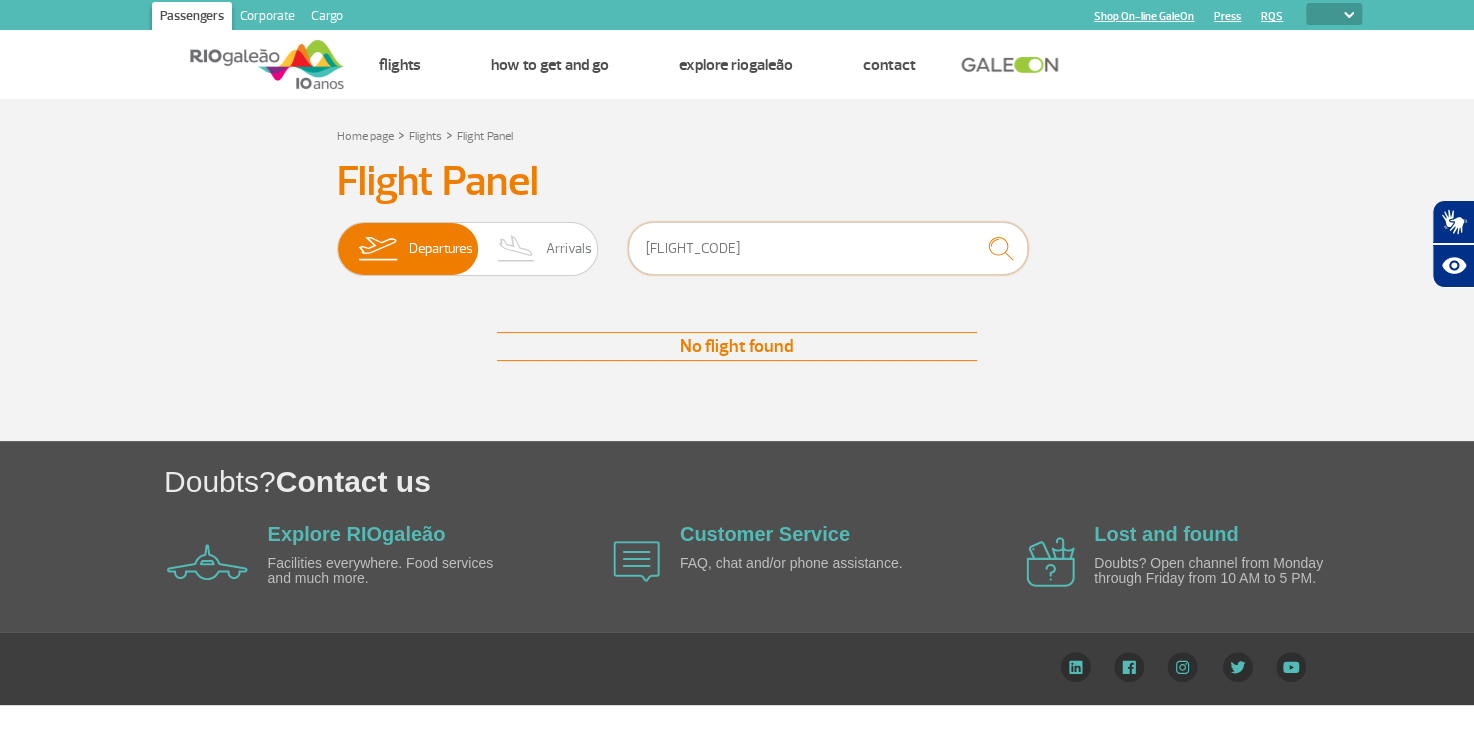 click on "[FLIGHT_CODE]" at bounding box center (828, 248) 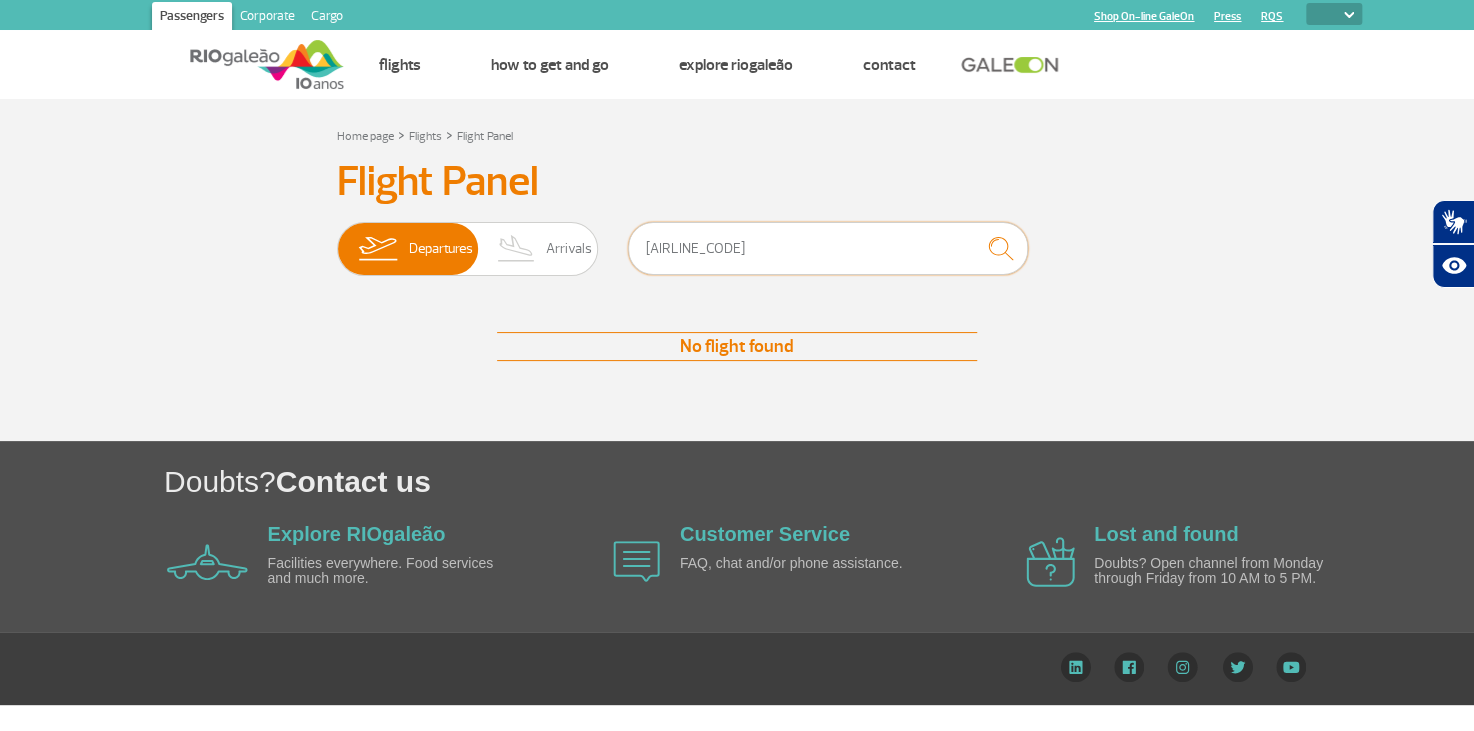 type on "[AIRLINE_CODE]" 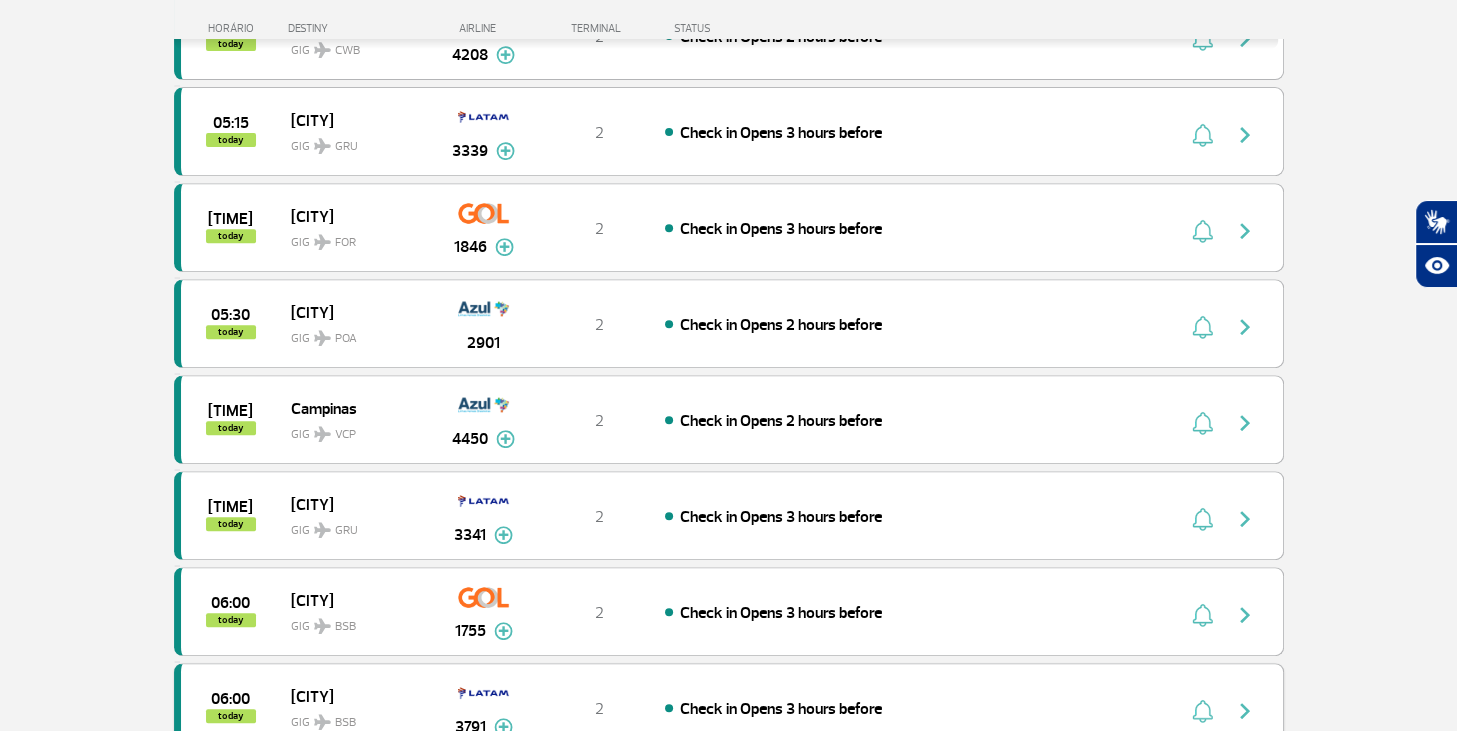 scroll, scrollTop: 211, scrollLeft: 0, axis: vertical 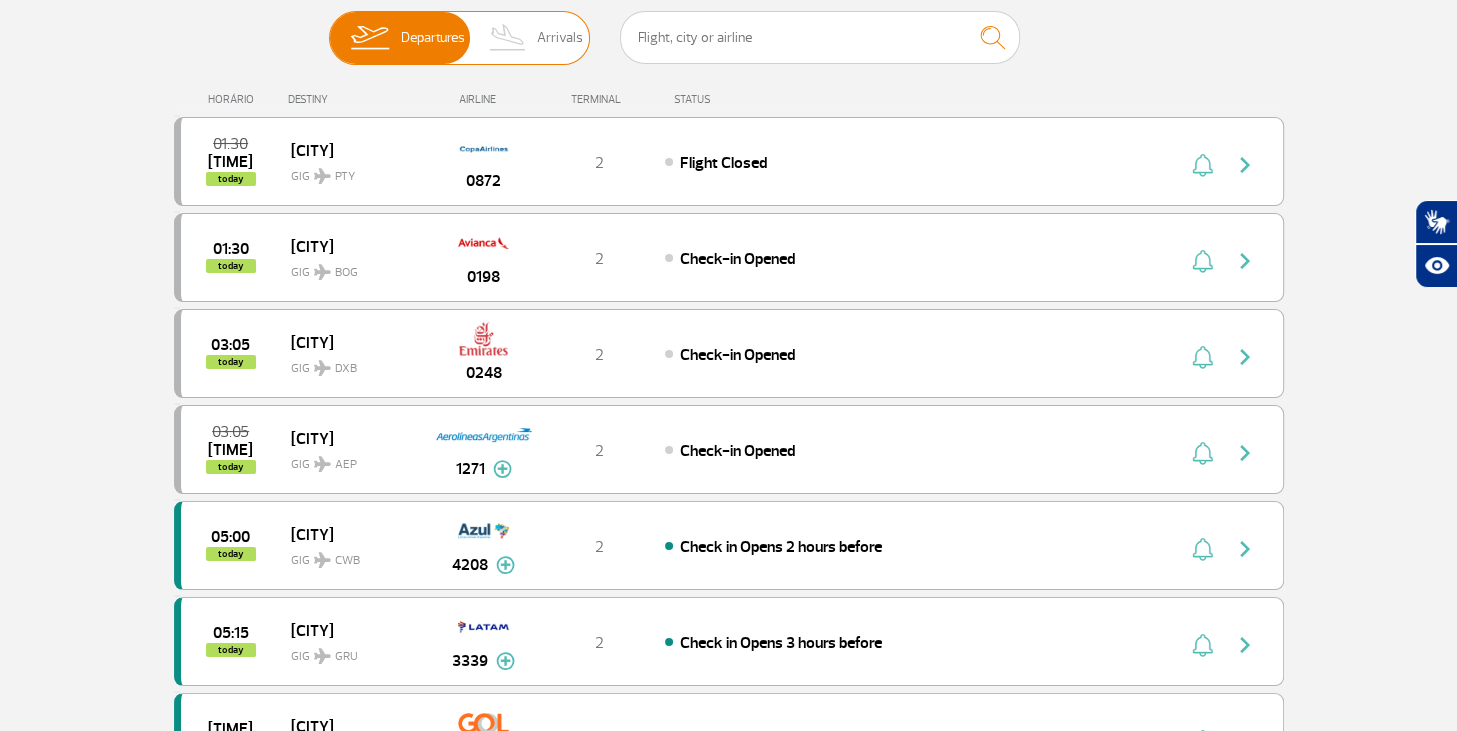 click on "Arrivals" at bounding box center (560, 38) 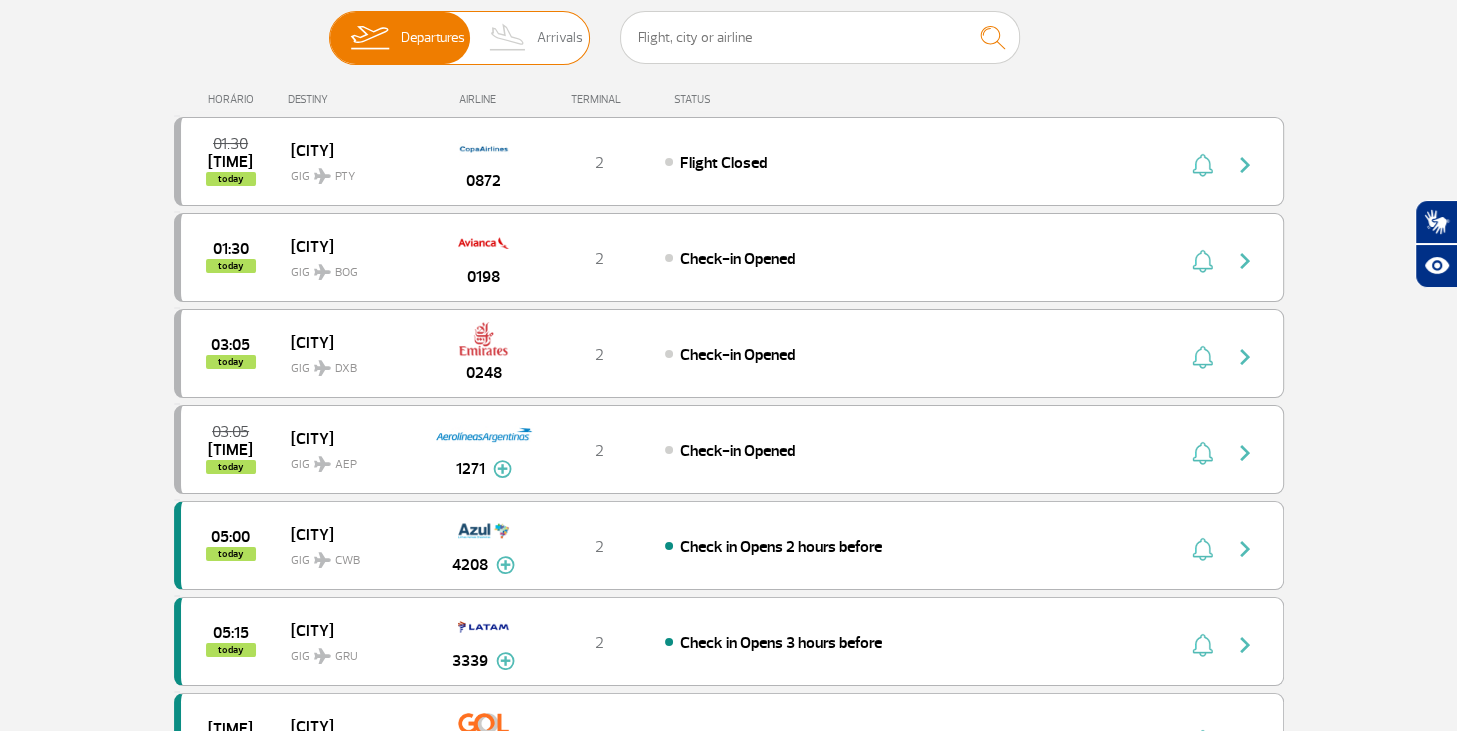 click on "Departures   Arrivals" at bounding box center [329, 28] 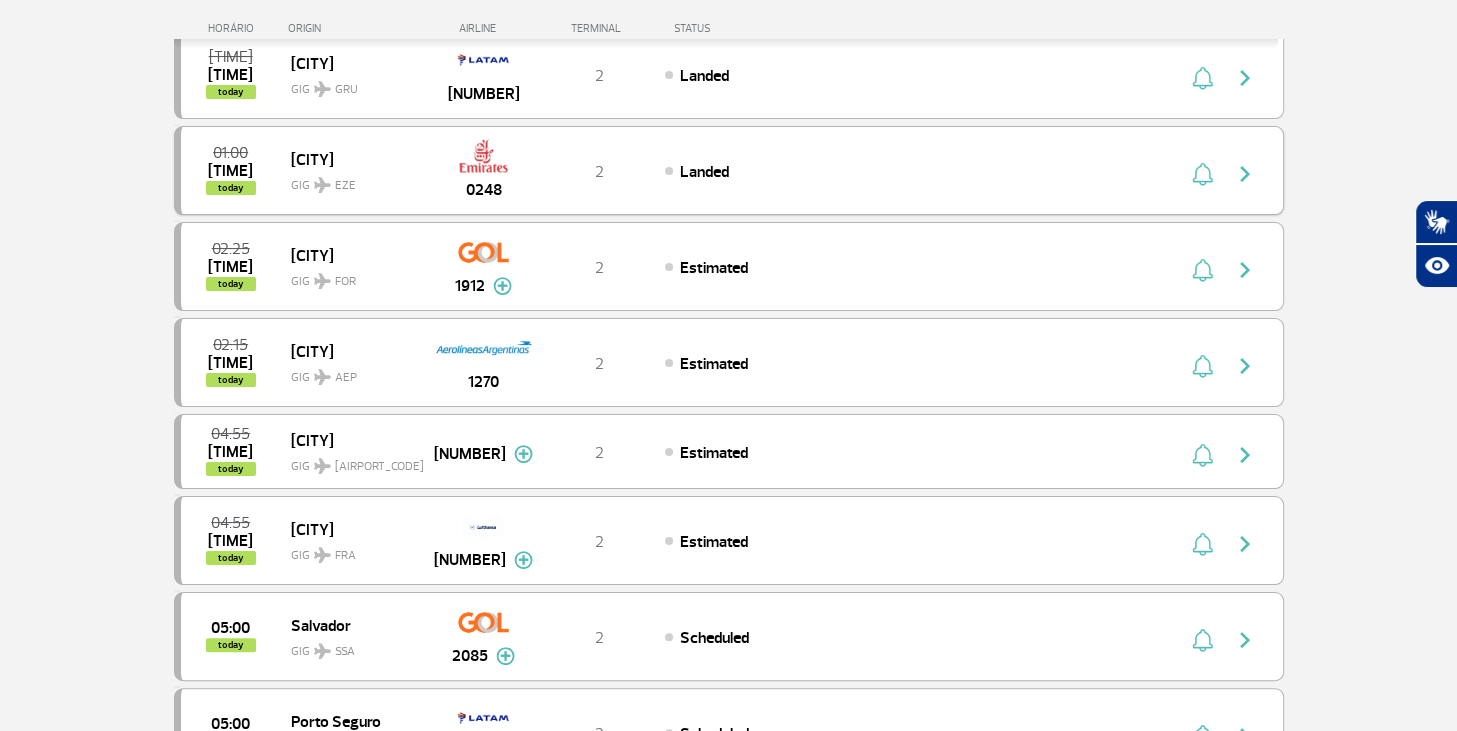 scroll, scrollTop: 0, scrollLeft: 0, axis: both 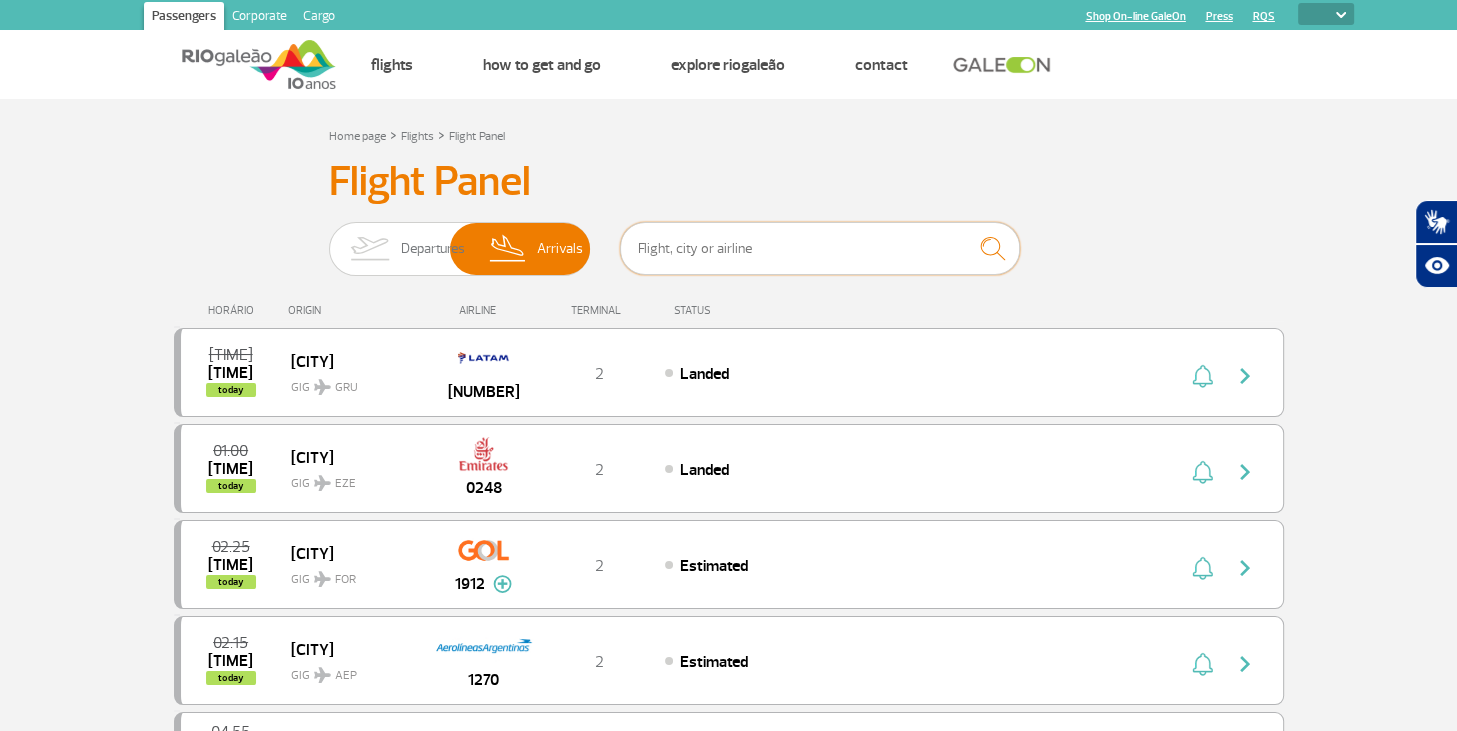 click at bounding box center (820, 248) 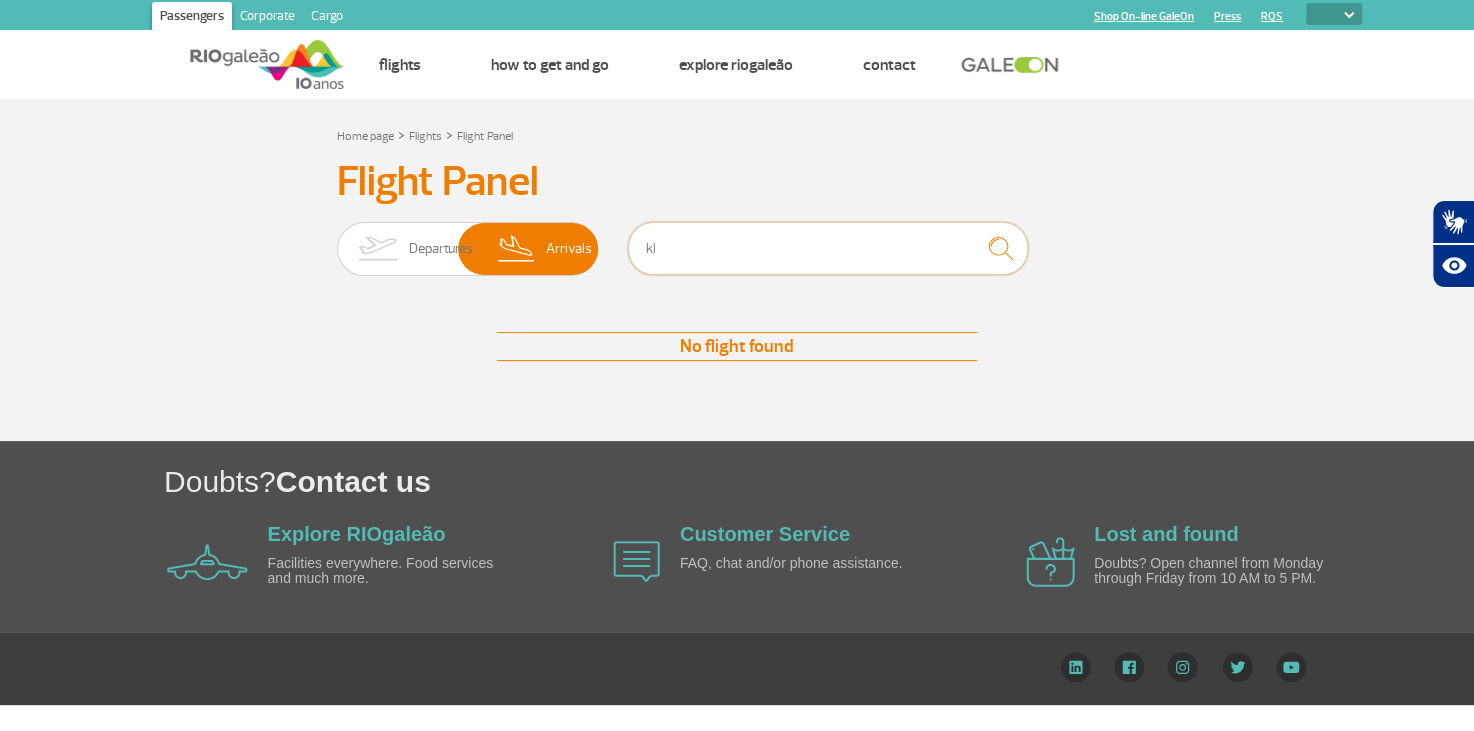 type on "[AIRLINE_CODE]" 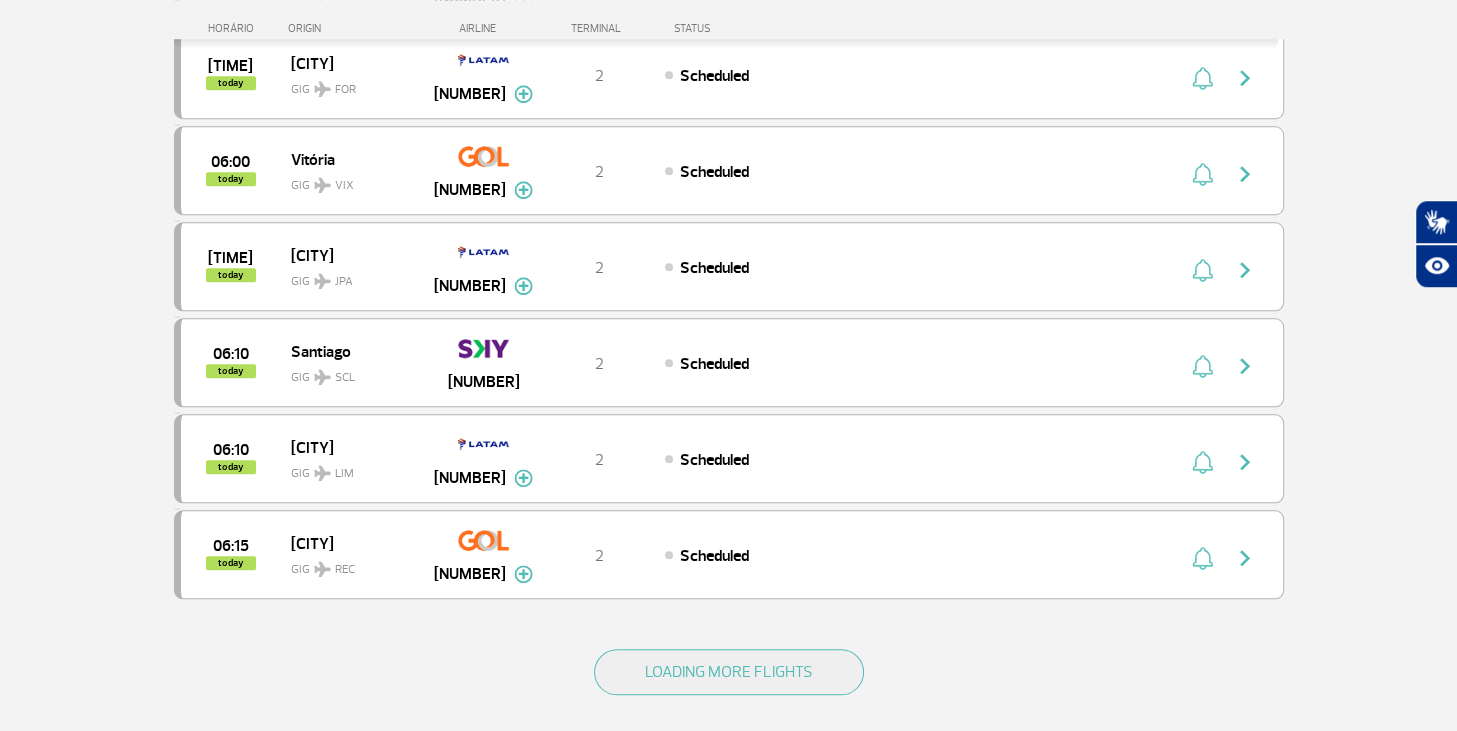 scroll, scrollTop: 1689, scrollLeft: 0, axis: vertical 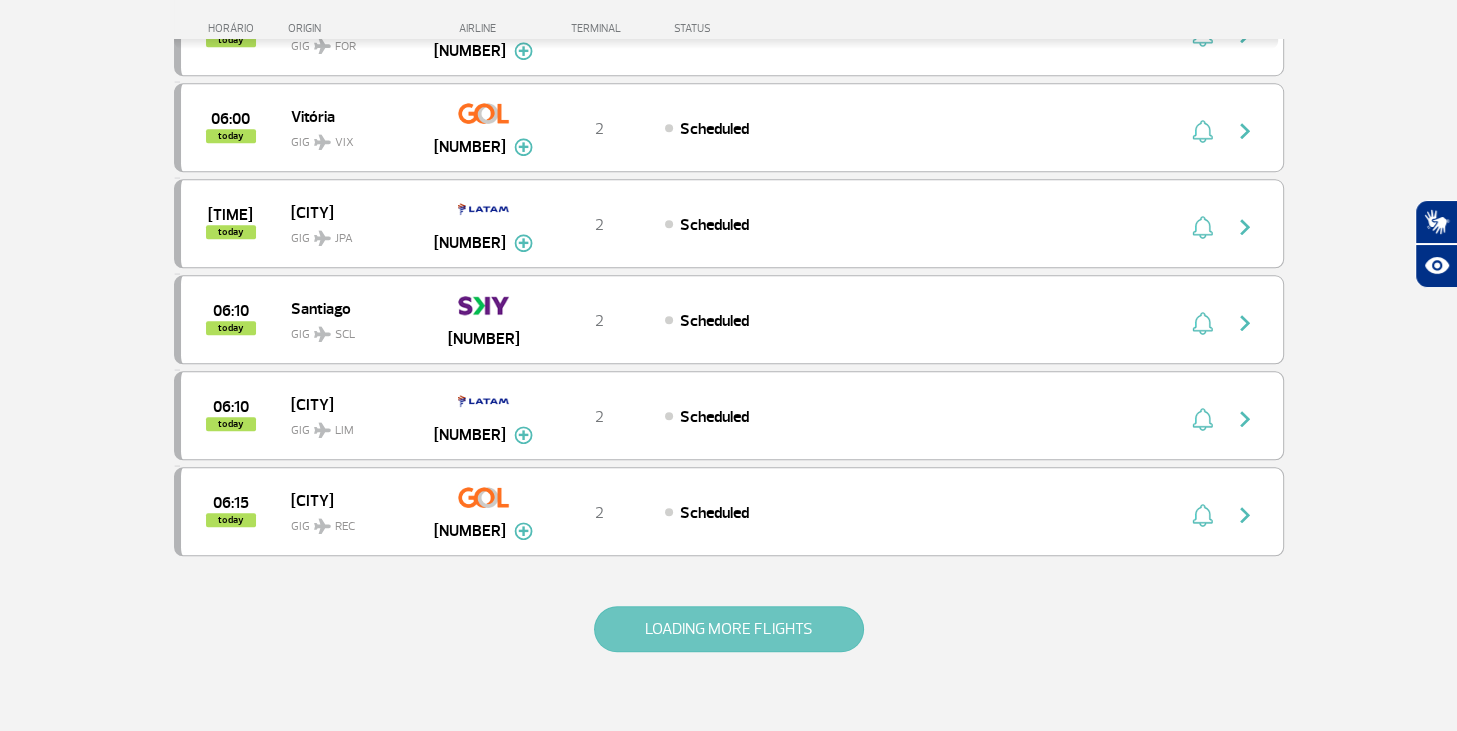 click on "LOADING MORE FLIGHTS" at bounding box center (729, 629) 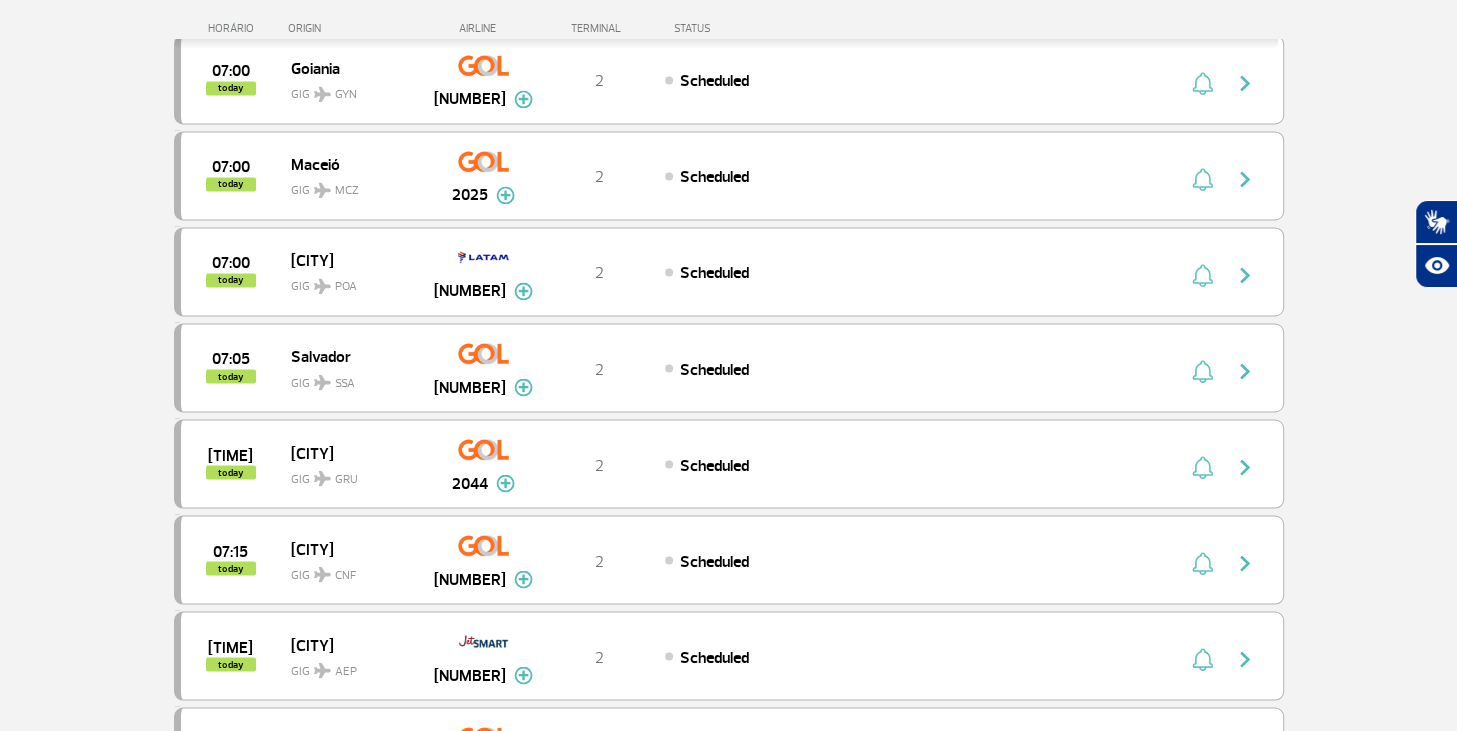 scroll, scrollTop: 3590, scrollLeft: 0, axis: vertical 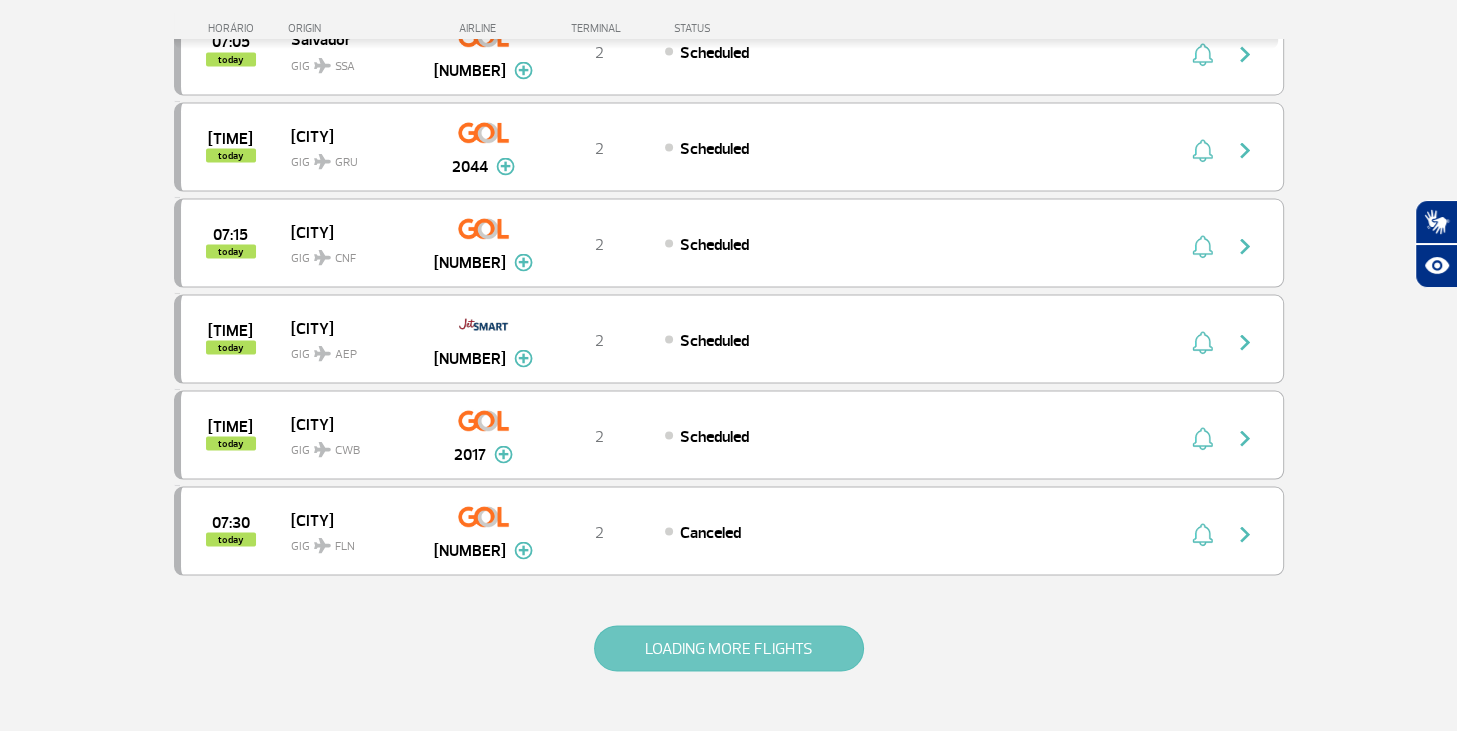 click on "LOADING MORE FLIGHTS" at bounding box center [729, 648] 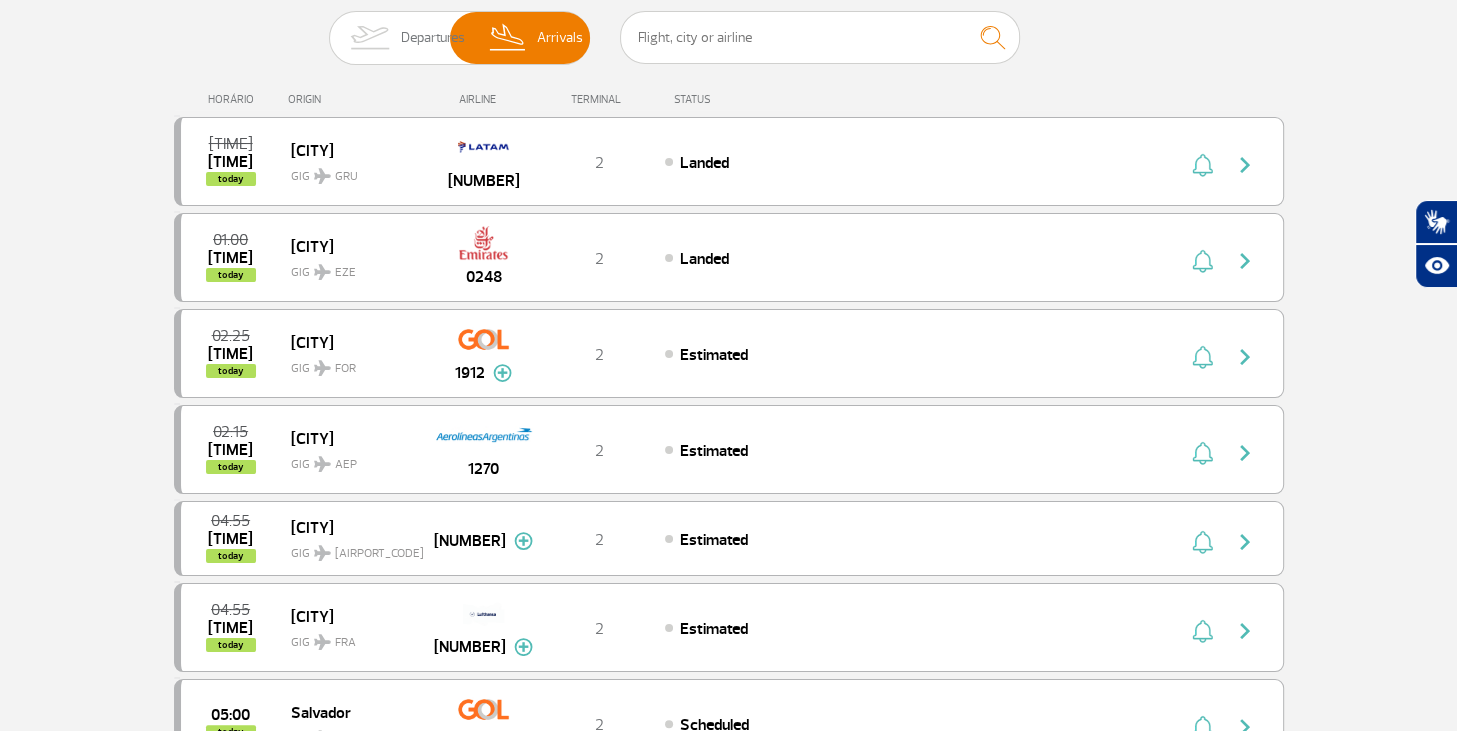 scroll, scrollTop: 0, scrollLeft: 0, axis: both 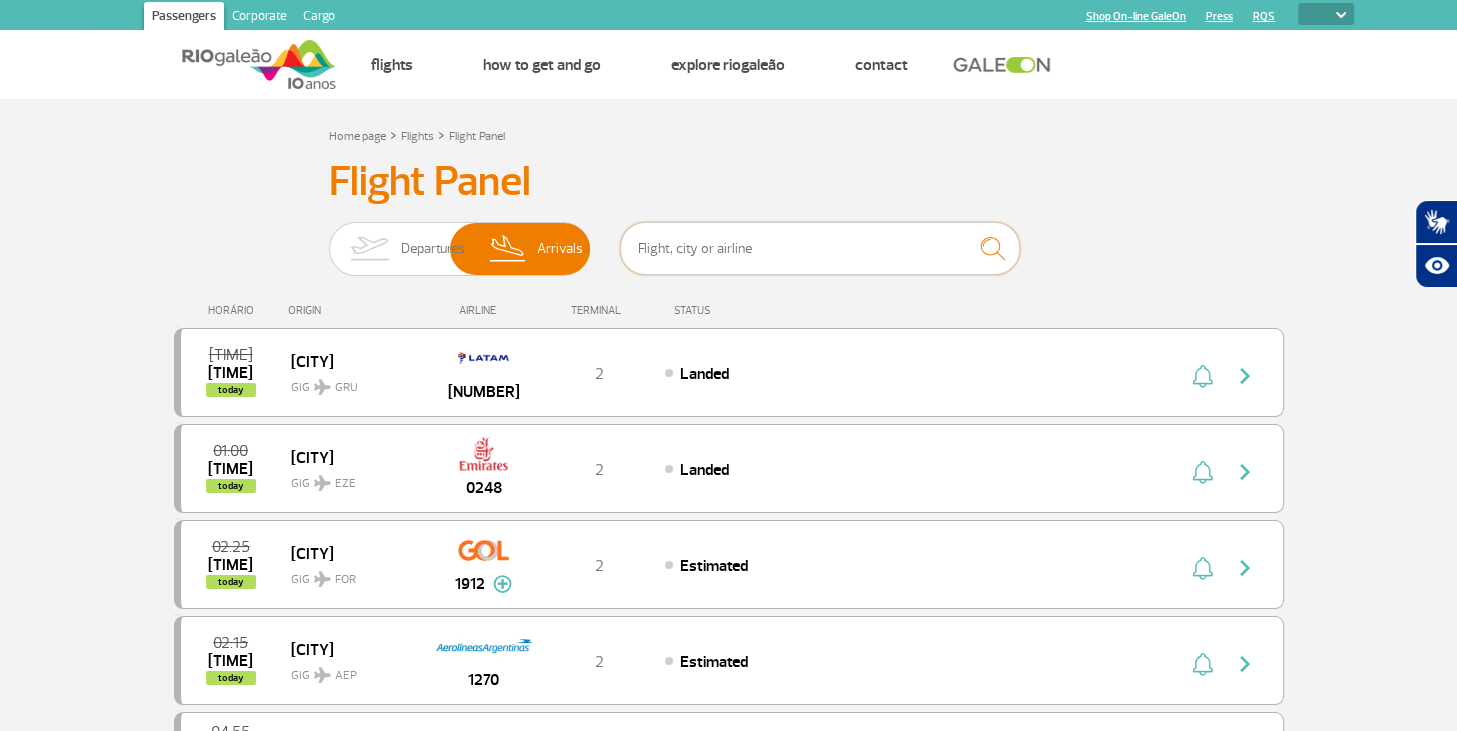 click at bounding box center [820, 248] 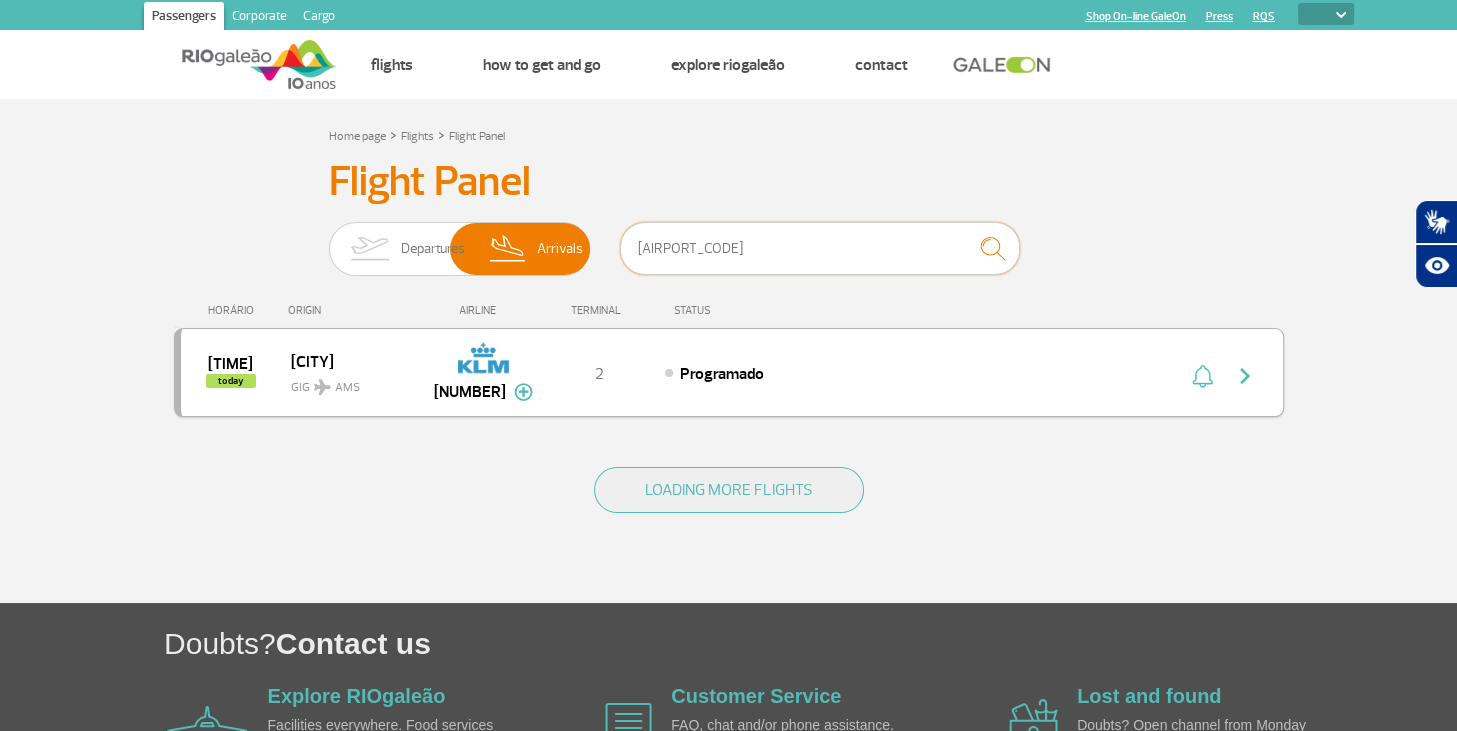 type on "[AIRPORT_CODE]" 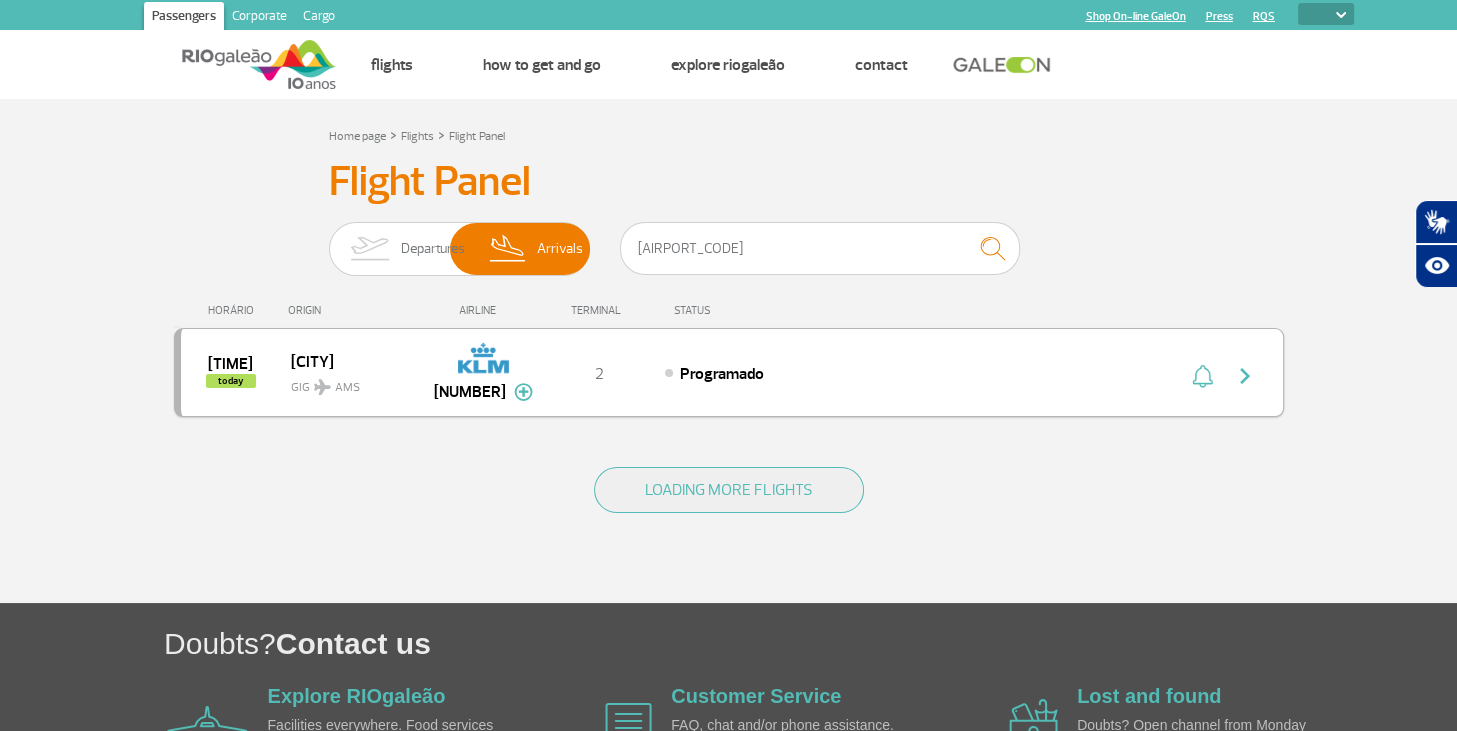 click at bounding box center [1245, 376] 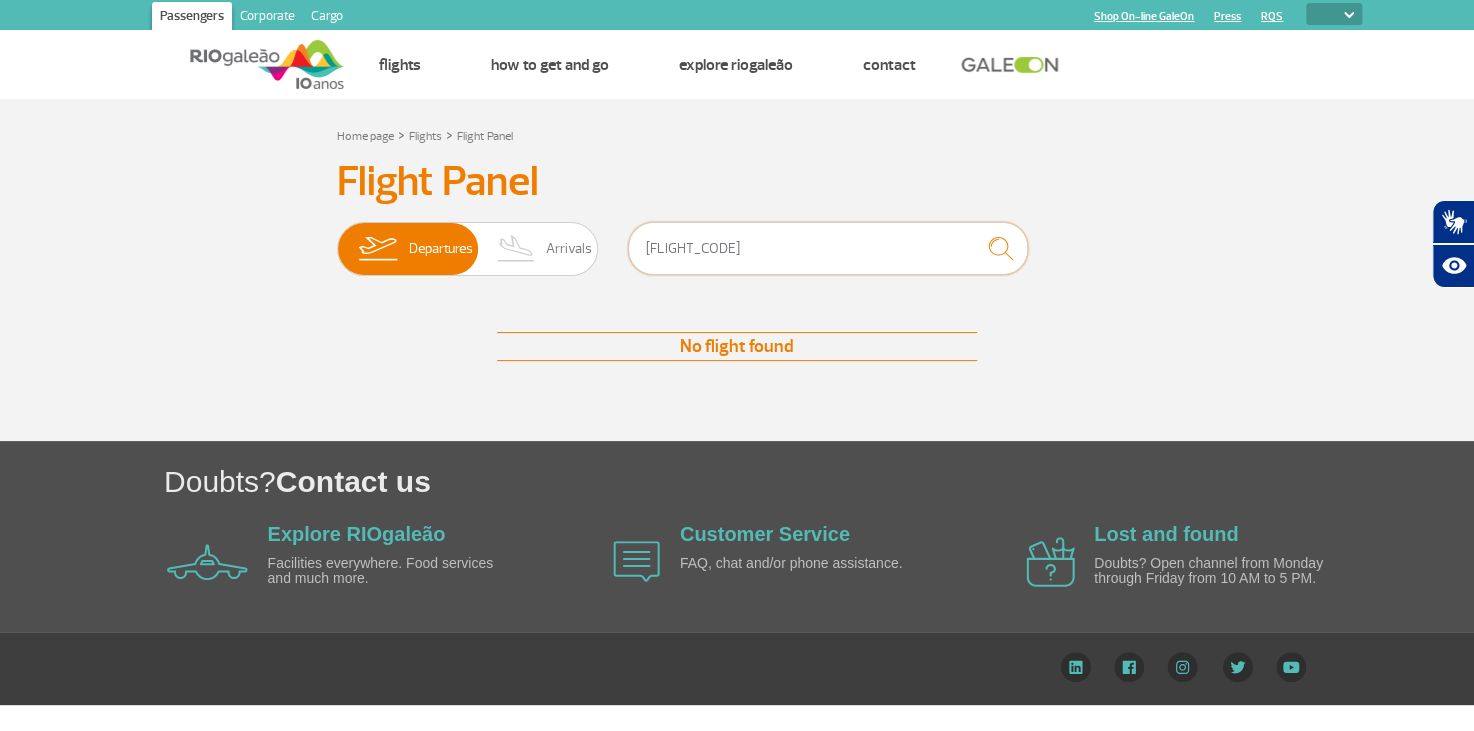 click on "[FLIGHT_CODE]" at bounding box center [828, 248] 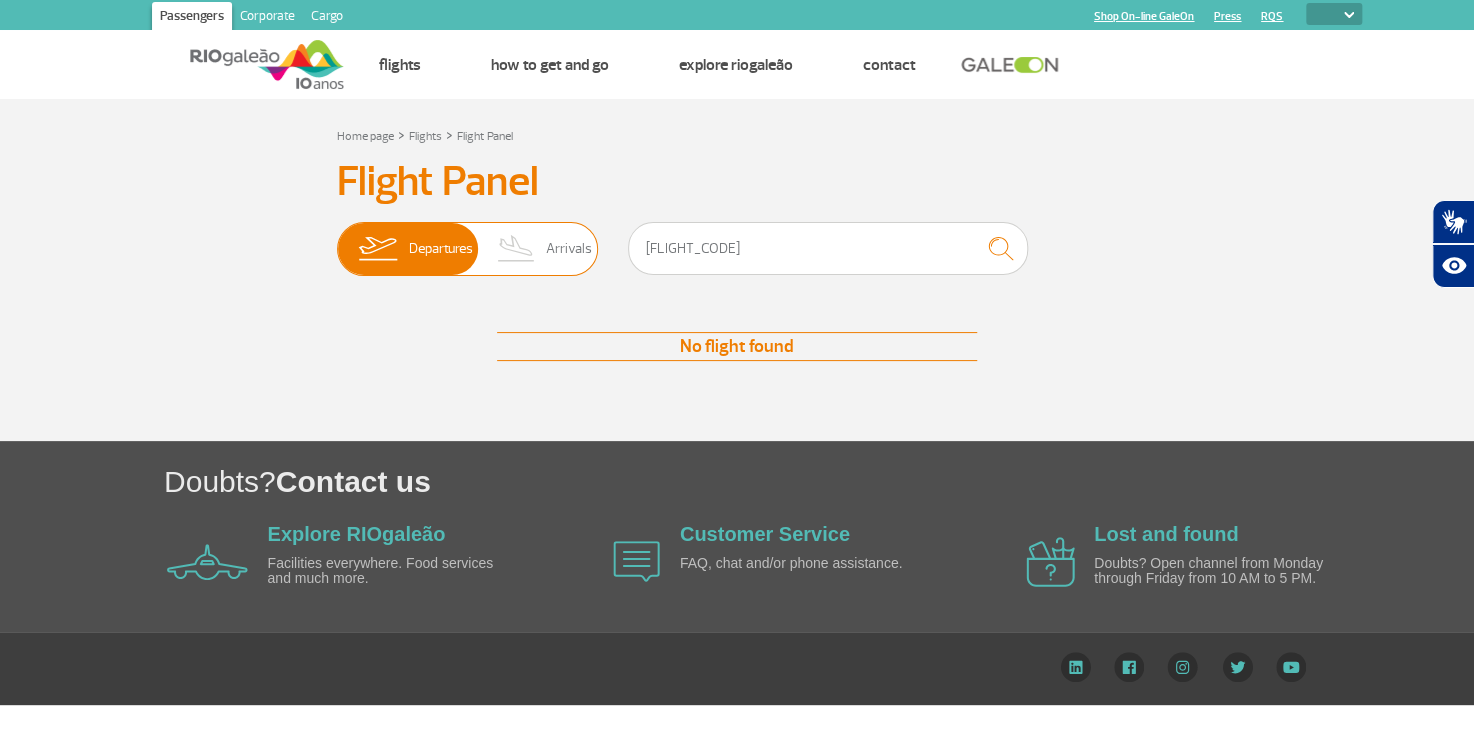 click on "Arrivals" at bounding box center (569, 249) 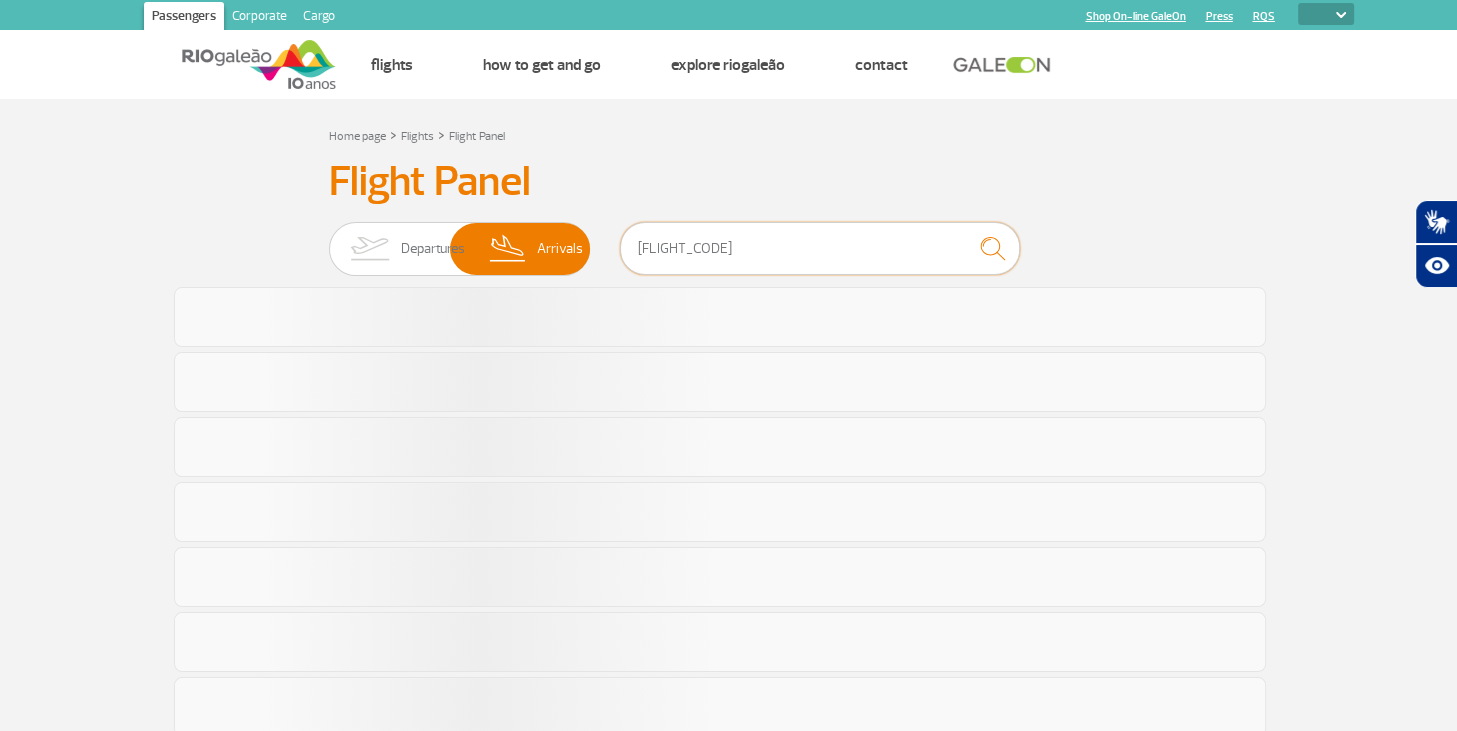 click on "[FLIGHT_CODE]" at bounding box center [820, 248] 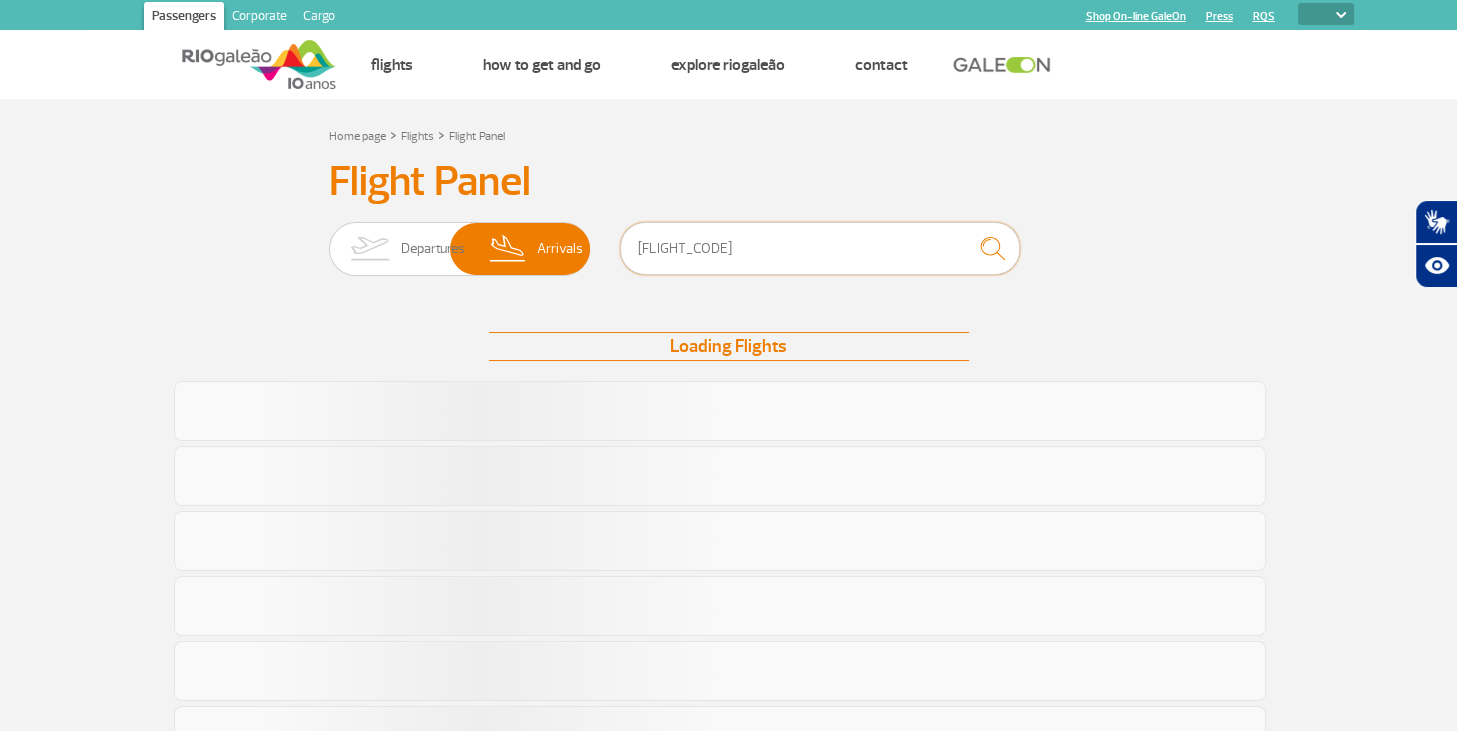 type on "[FLIGHT_CODE]" 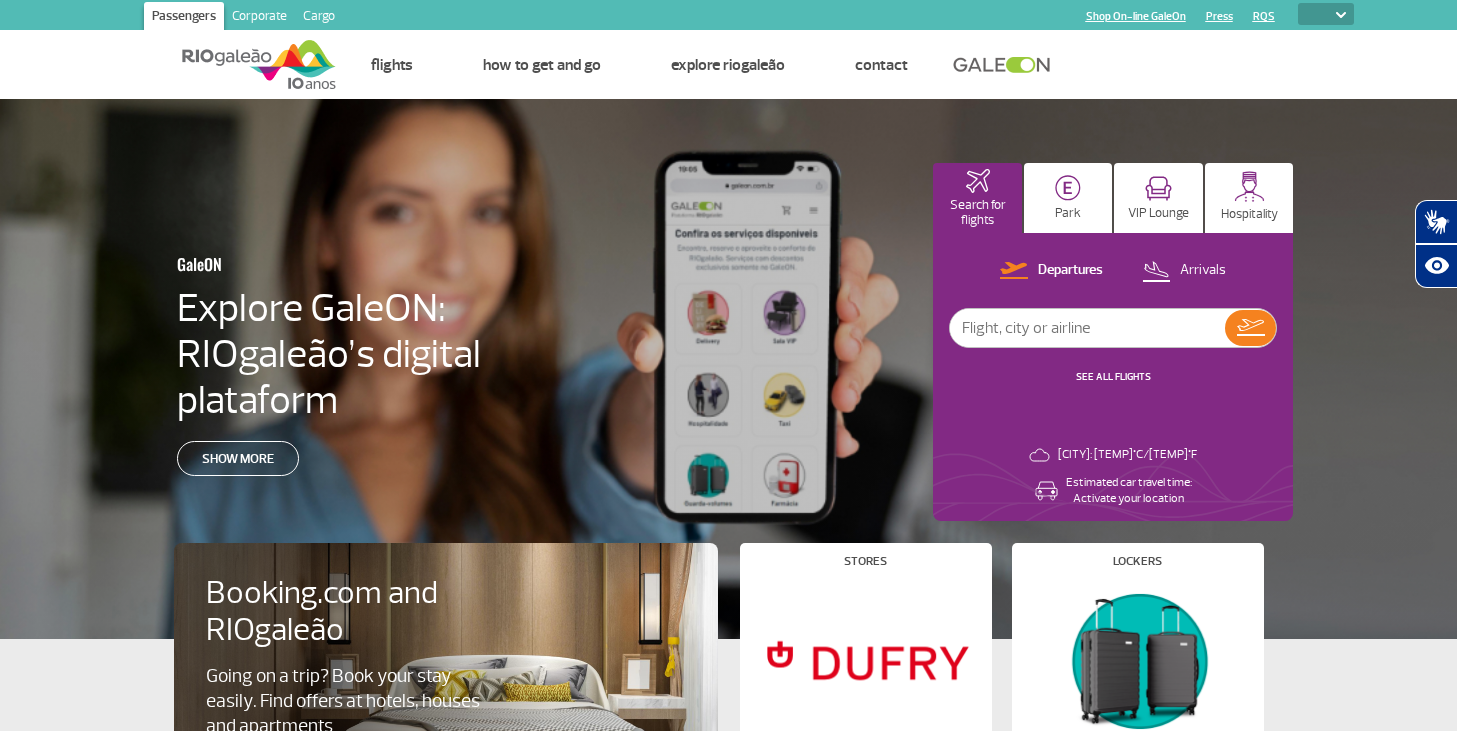 select 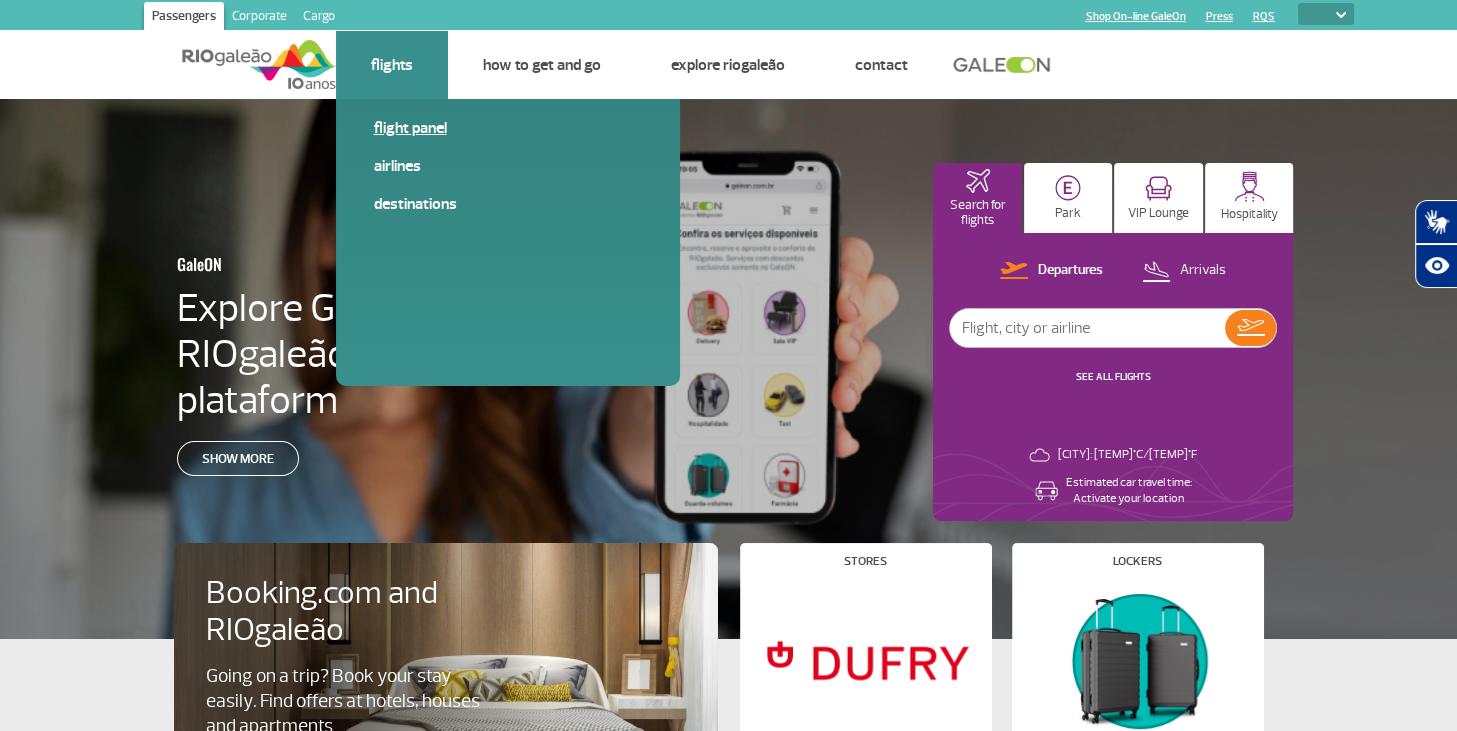 click on "Flight panel" at bounding box center [508, 128] 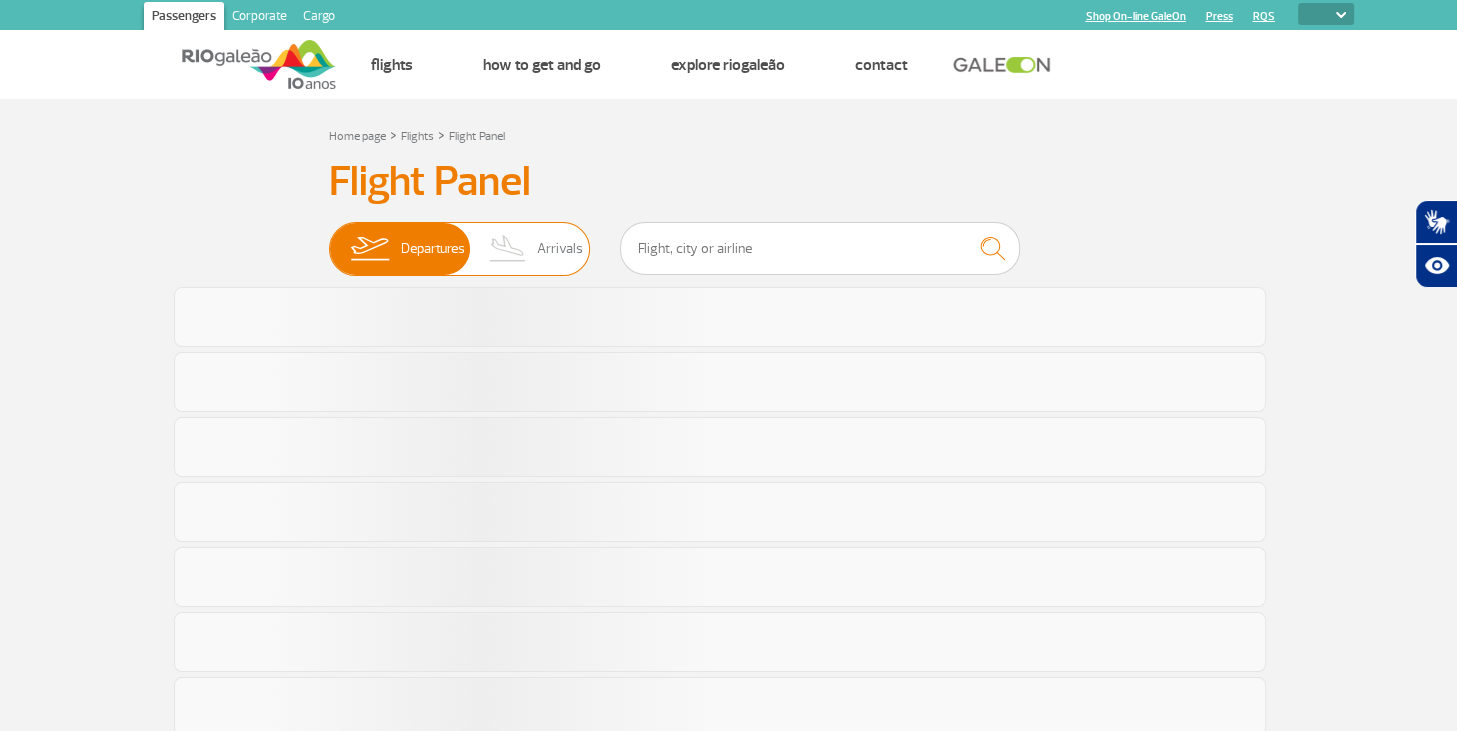 click at bounding box center [508, 249] 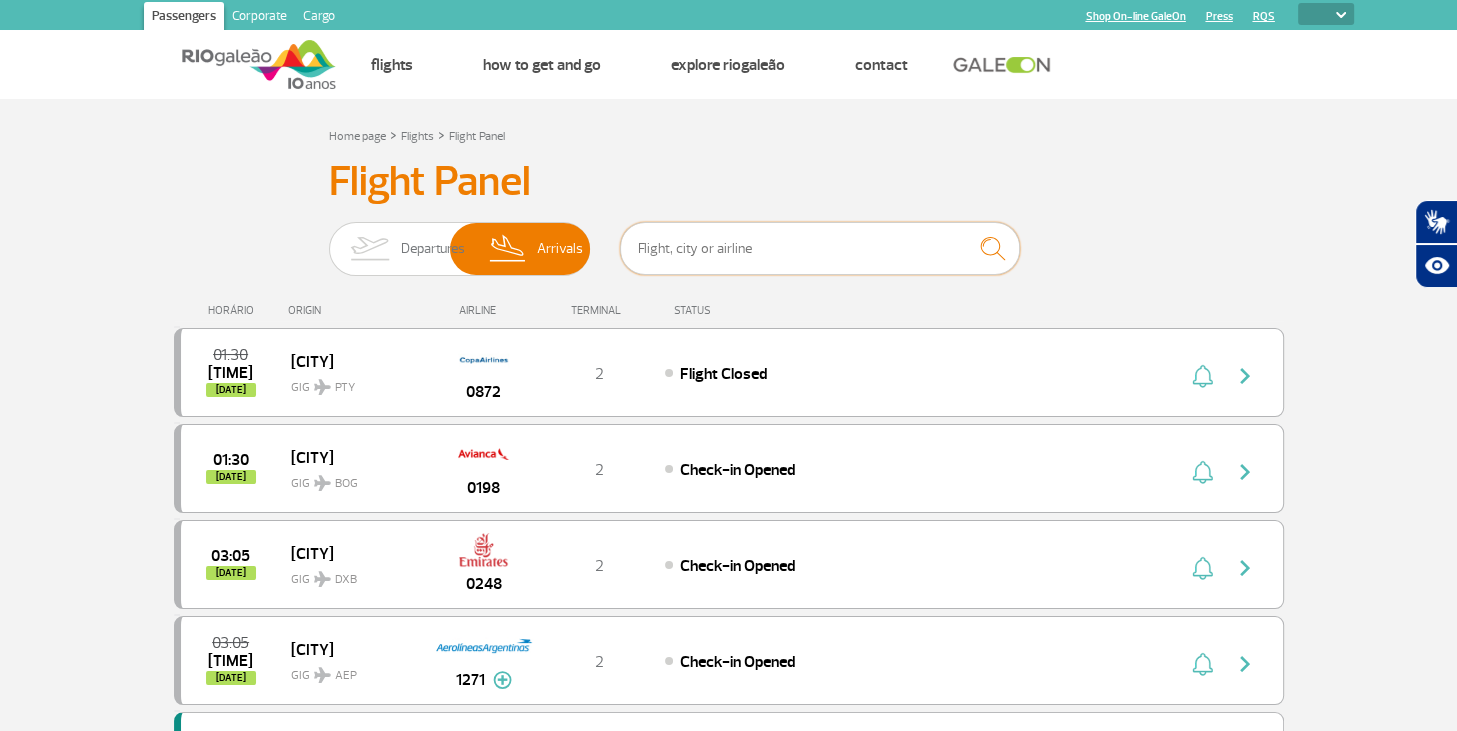 click at bounding box center (820, 248) 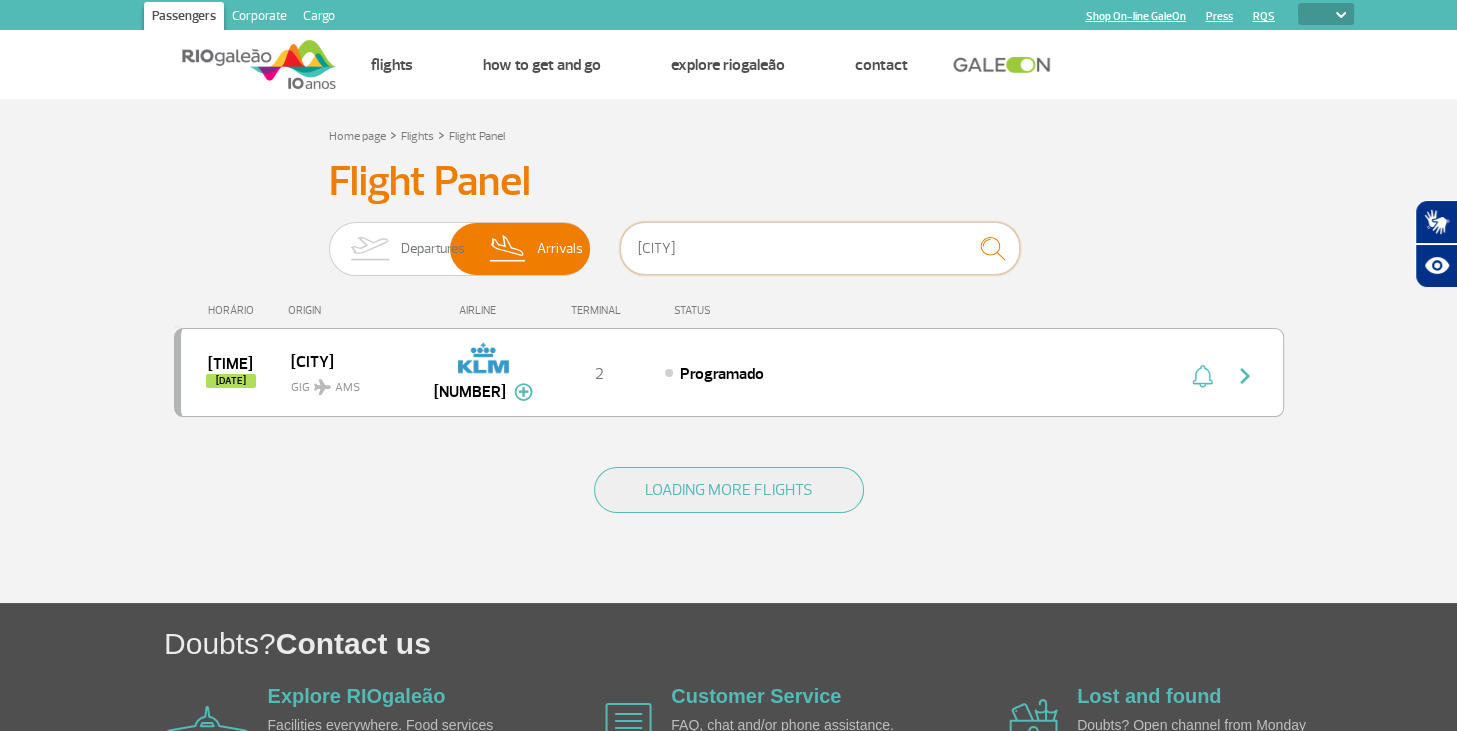 type on "[AIRPORT_CODE]" 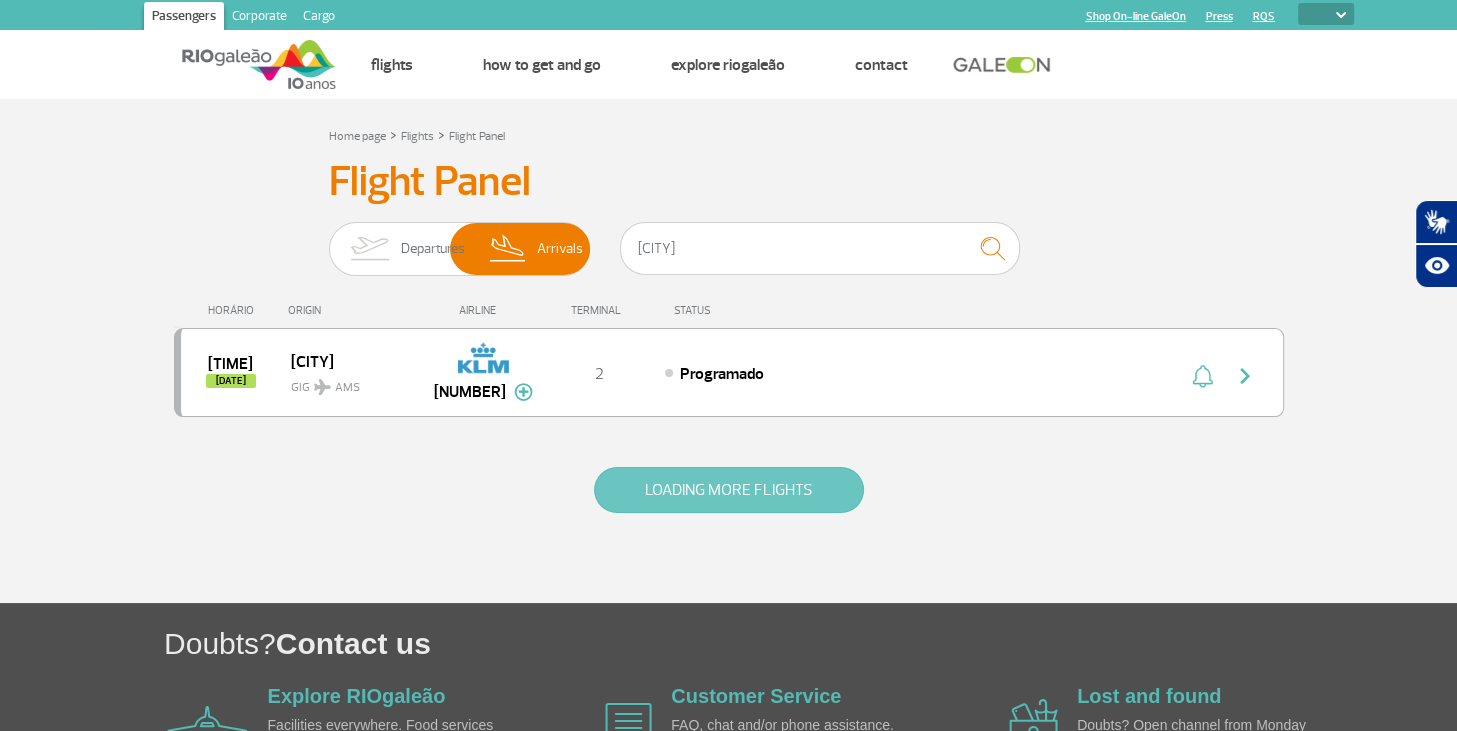 click on "LOADING MORE FLIGHTS" at bounding box center [729, 490] 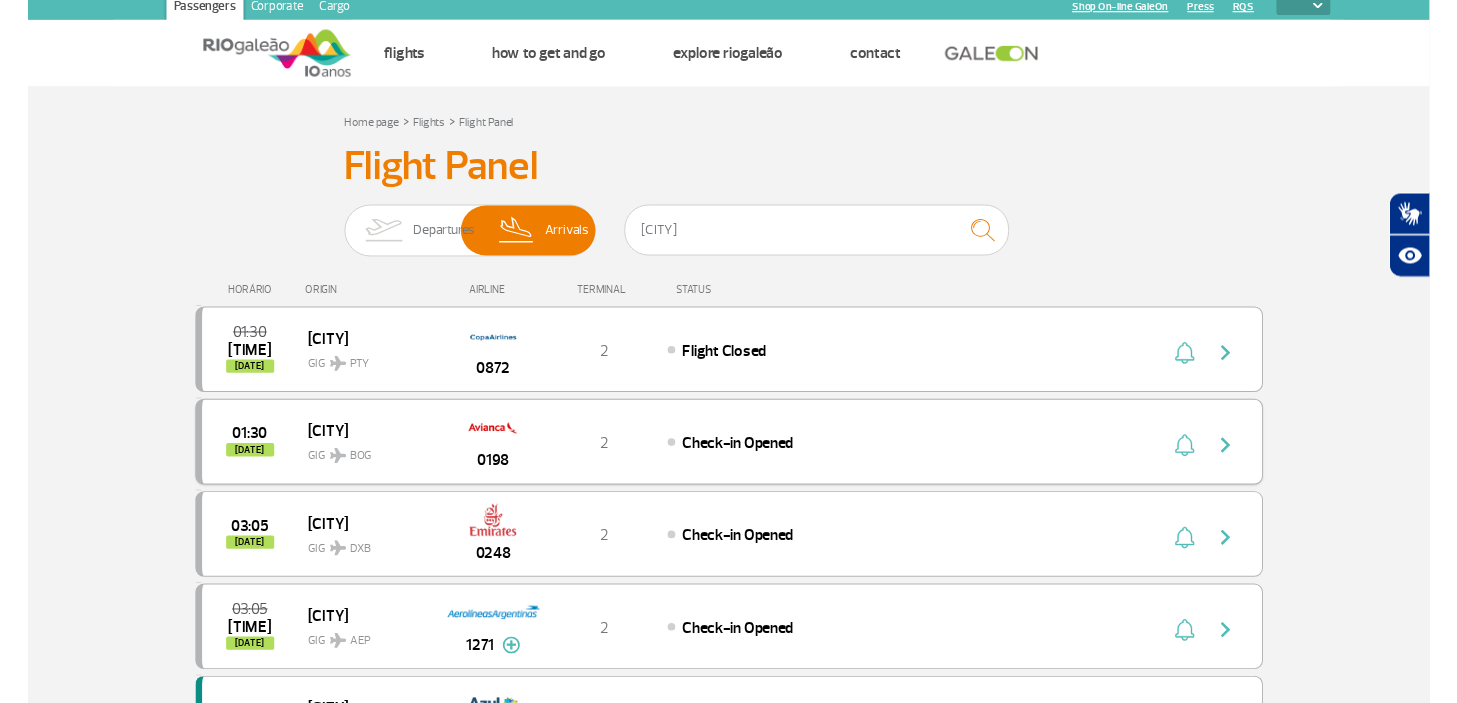 scroll, scrollTop: 0, scrollLeft: 0, axis: both 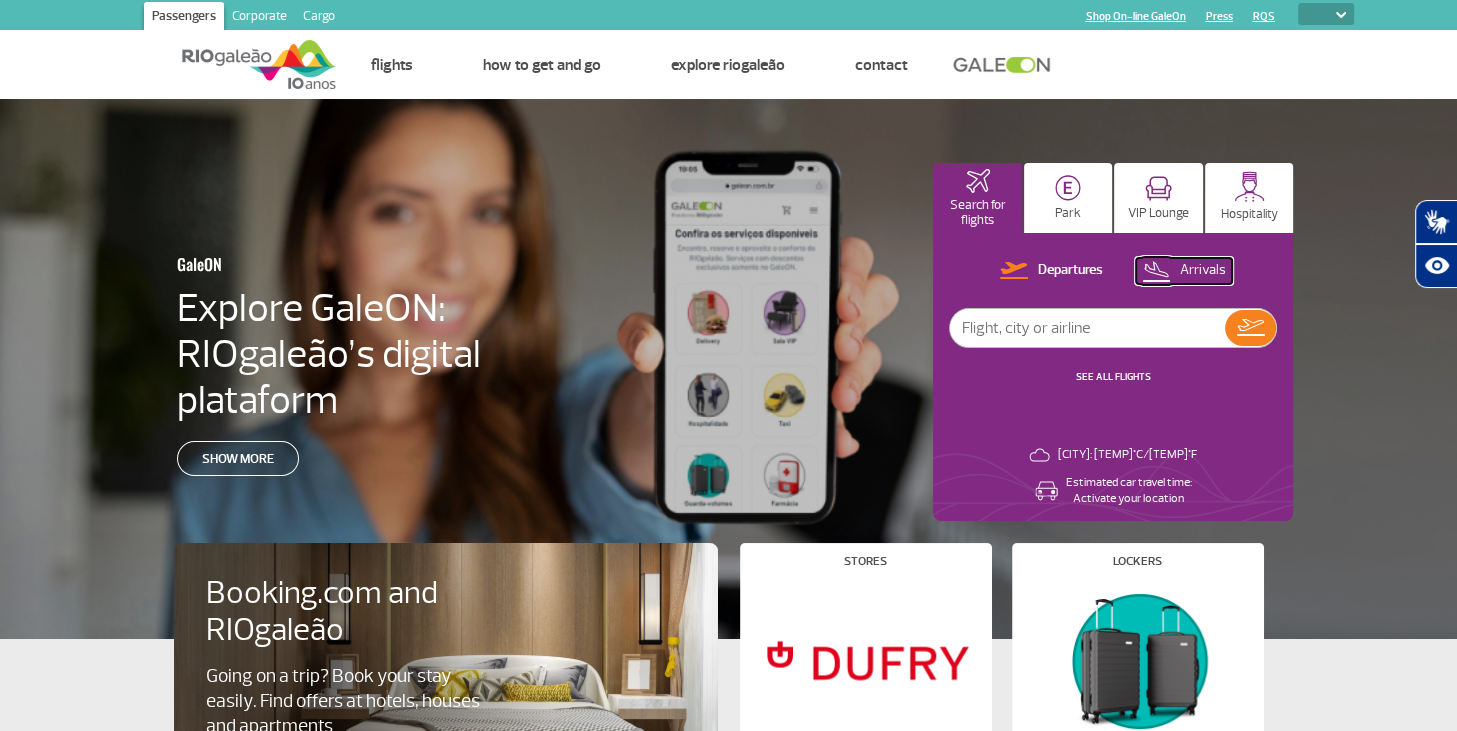 click on "Arrivals" at bounding box center [1203, 270] 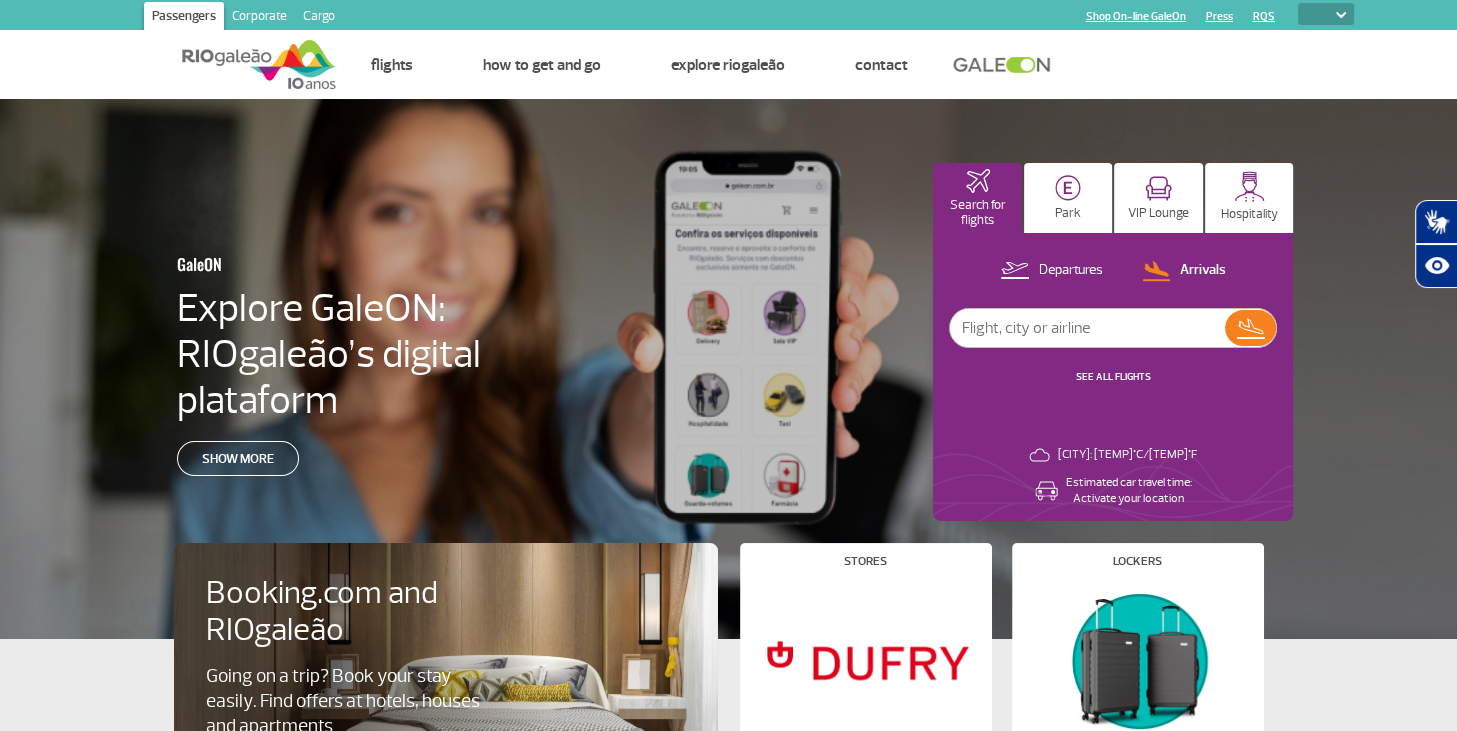 click at bounding box center (1087, 328) 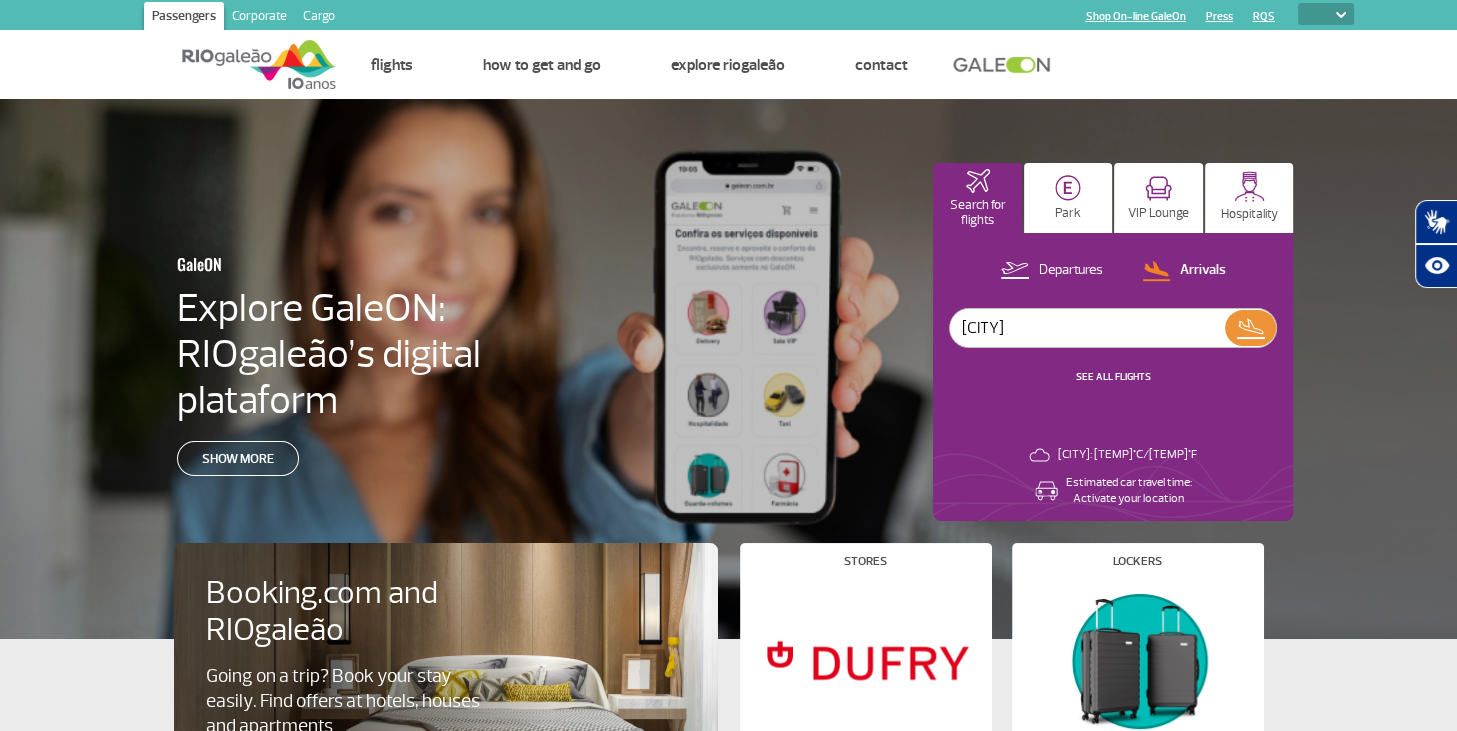 type on "amsterdam" 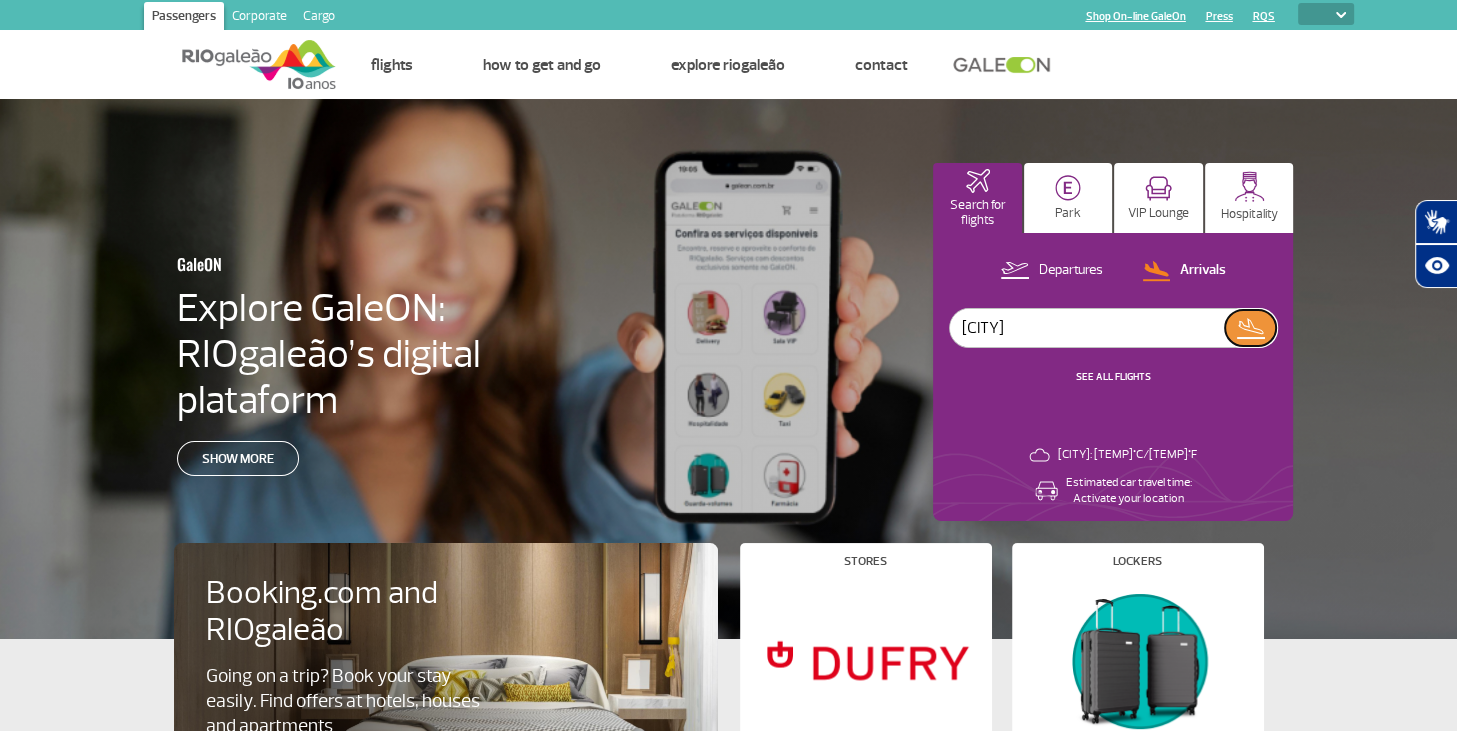 click at bounding box center (1250, 328) 